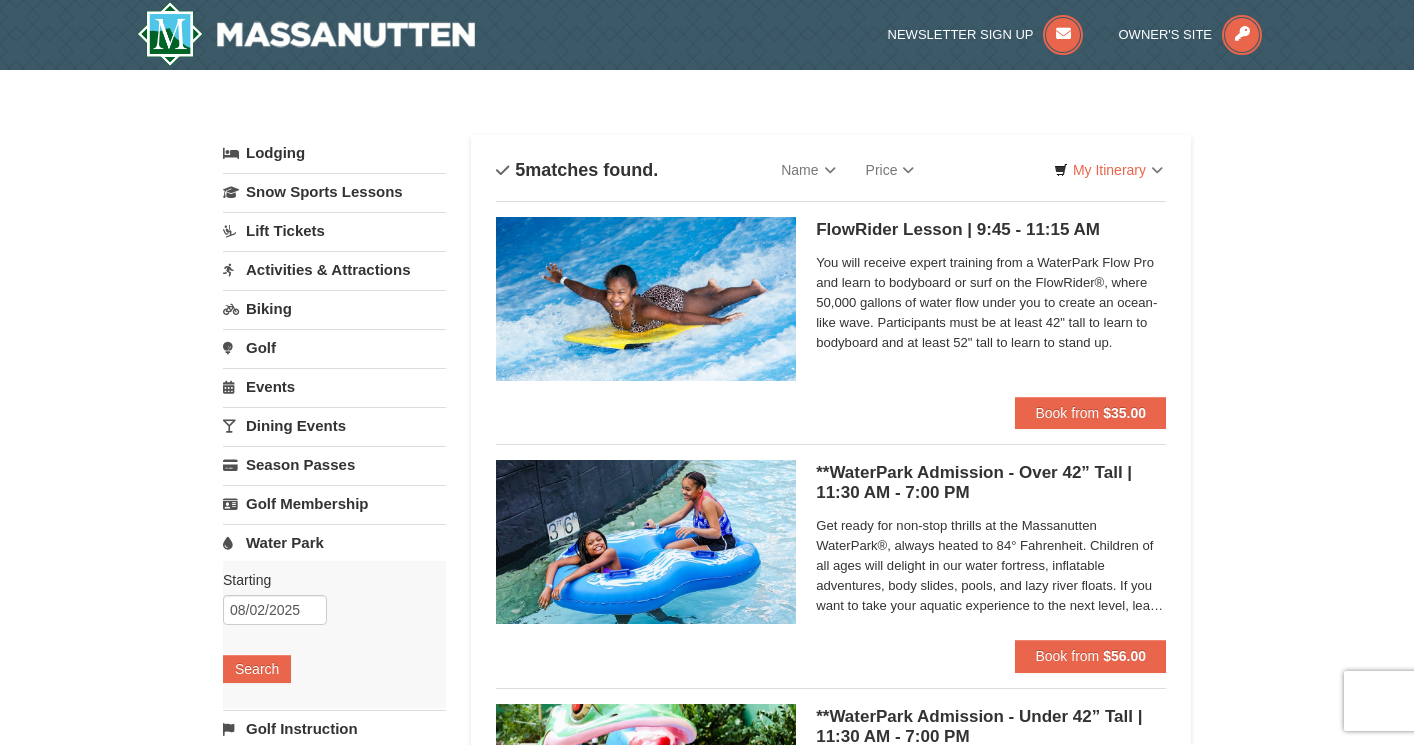scroll, scrollTop: 0, scrollLeft: 0, axis: both 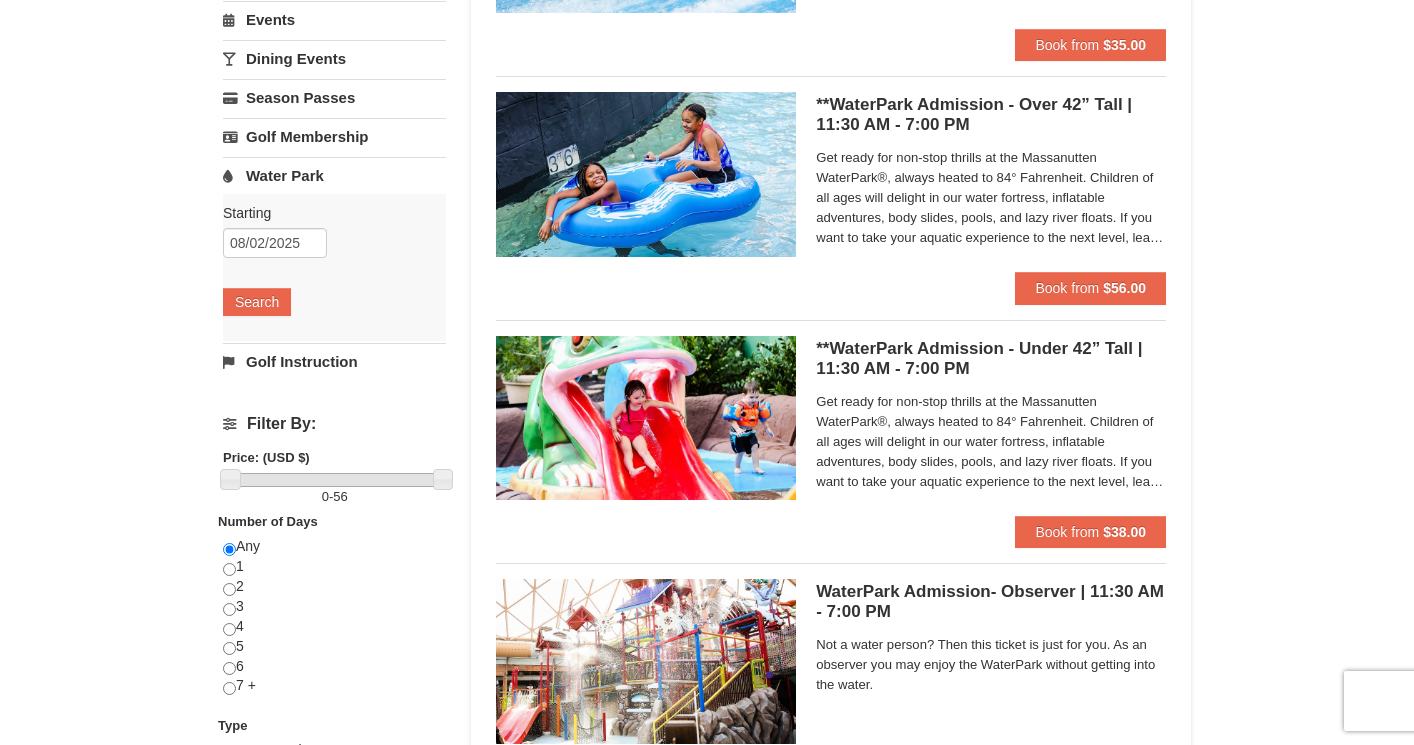 click on "Get ready for non-stop thrills at the Massanutten WaterPark®, always heated to 84° Fahrenheit. Children of all ages will delight in our water fortress, inflatable adventures, body slides, pools, and lazy river floats. If you want to take your aquatic experience to the next level, learn how to surf on our FlowRider® Endless Wave. No matter what adventure you choose, you’ll be sure to meet new friends along the way! Don't forget to bring a towel." at bounding box center (991, 442) 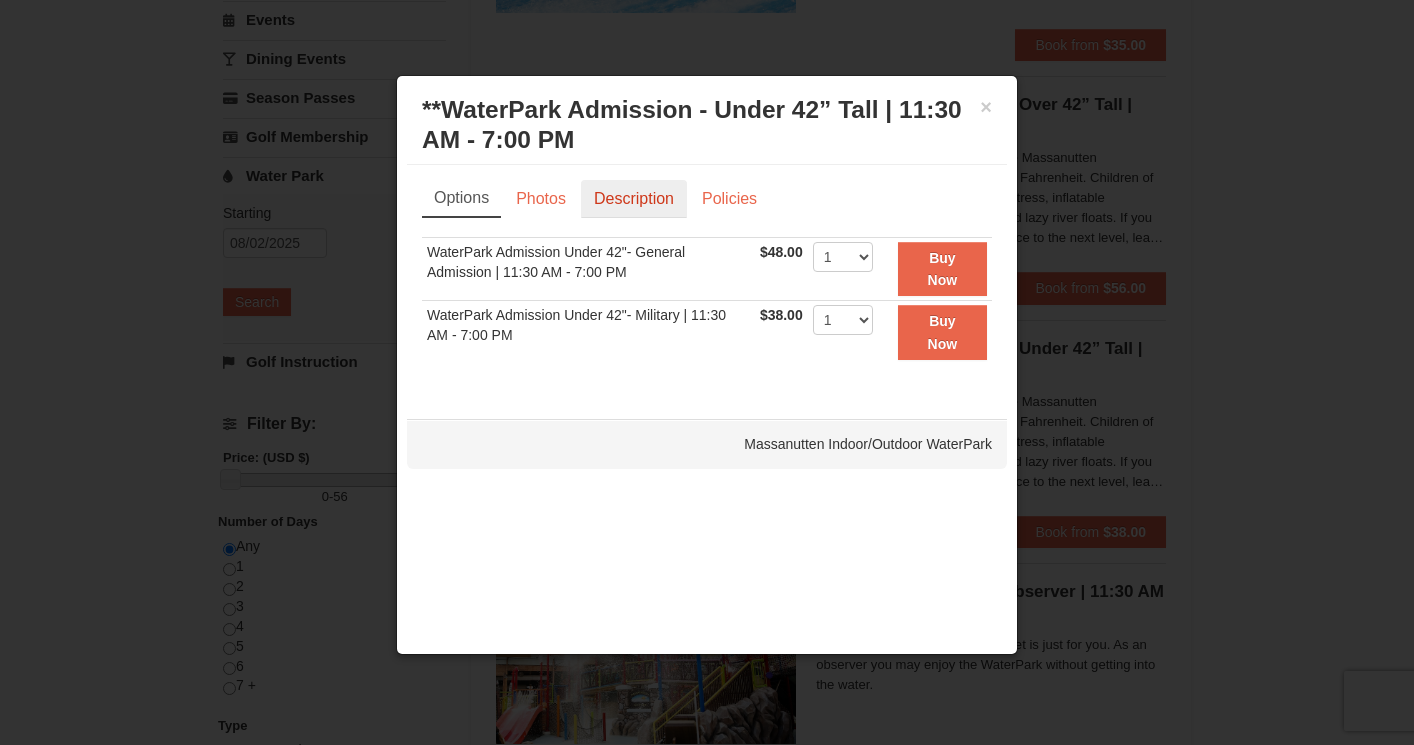 click on "Description" at bounding box center (634, 199) 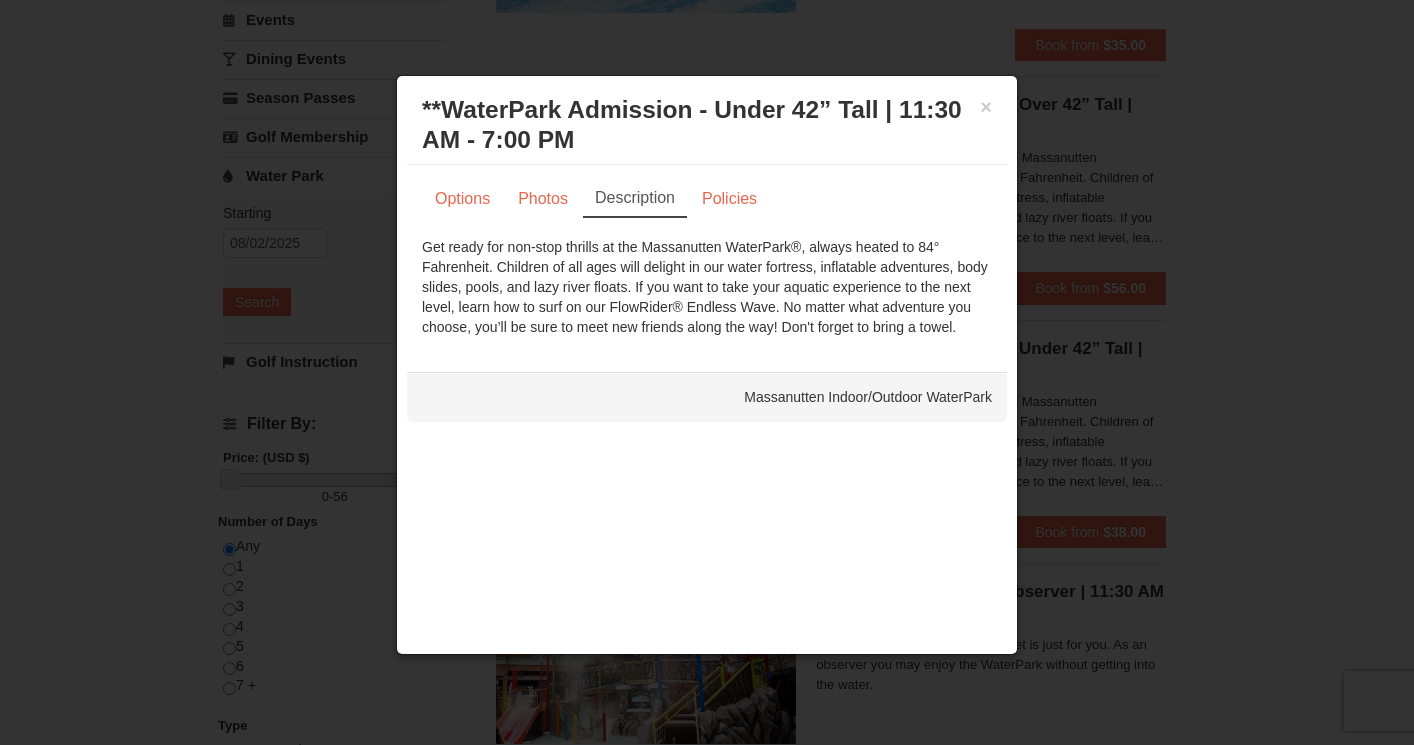 click at bounding box center [707, 372] 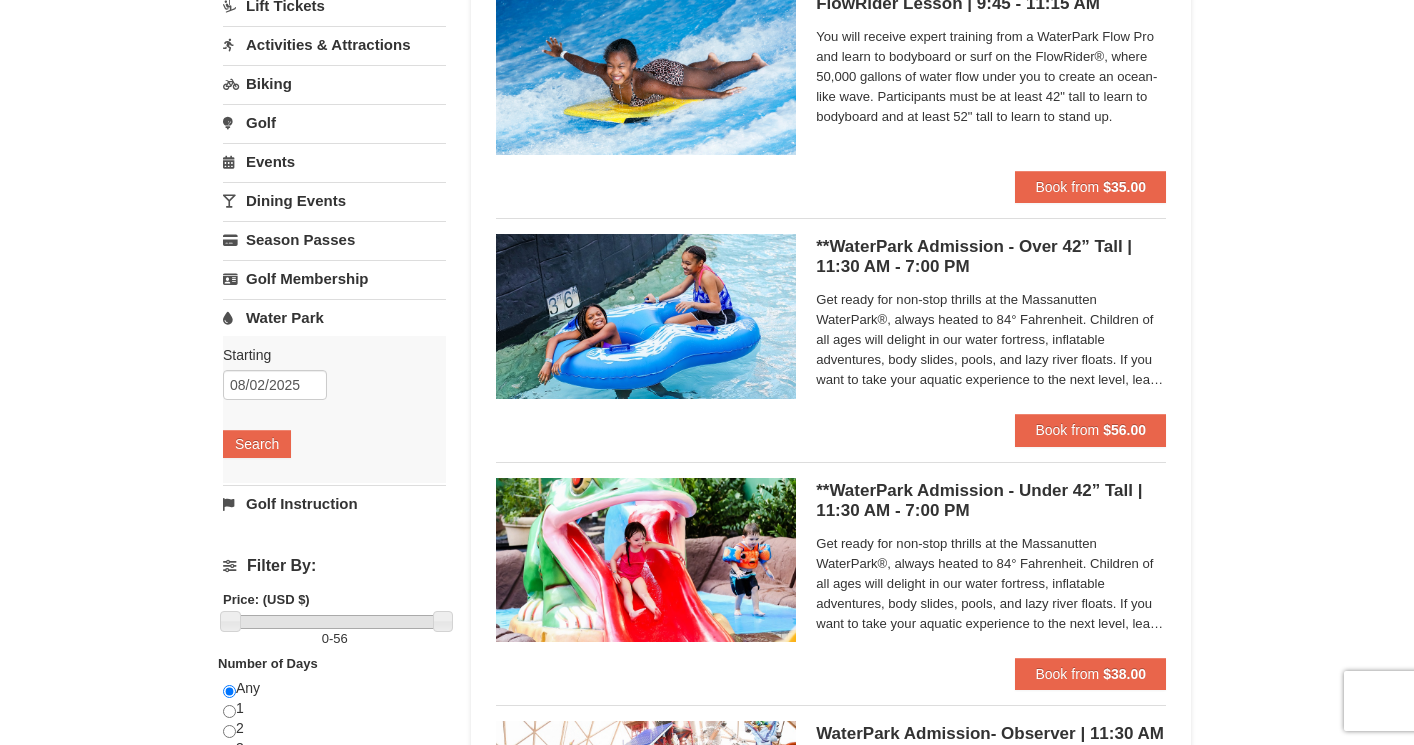 scroll, scrollTop: 218, scrollLeft: 0, axis: vertical 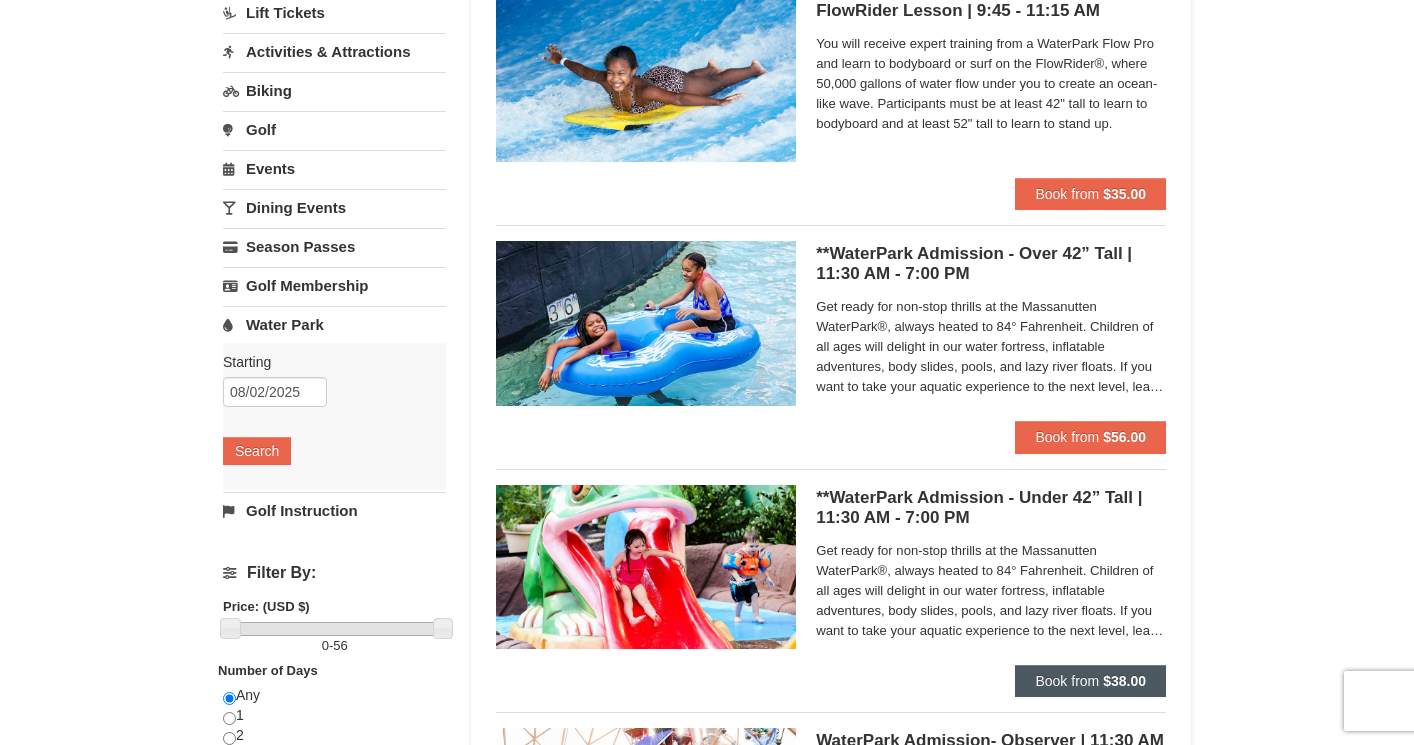 click on "Book from" at bounding box center [1067, 681] 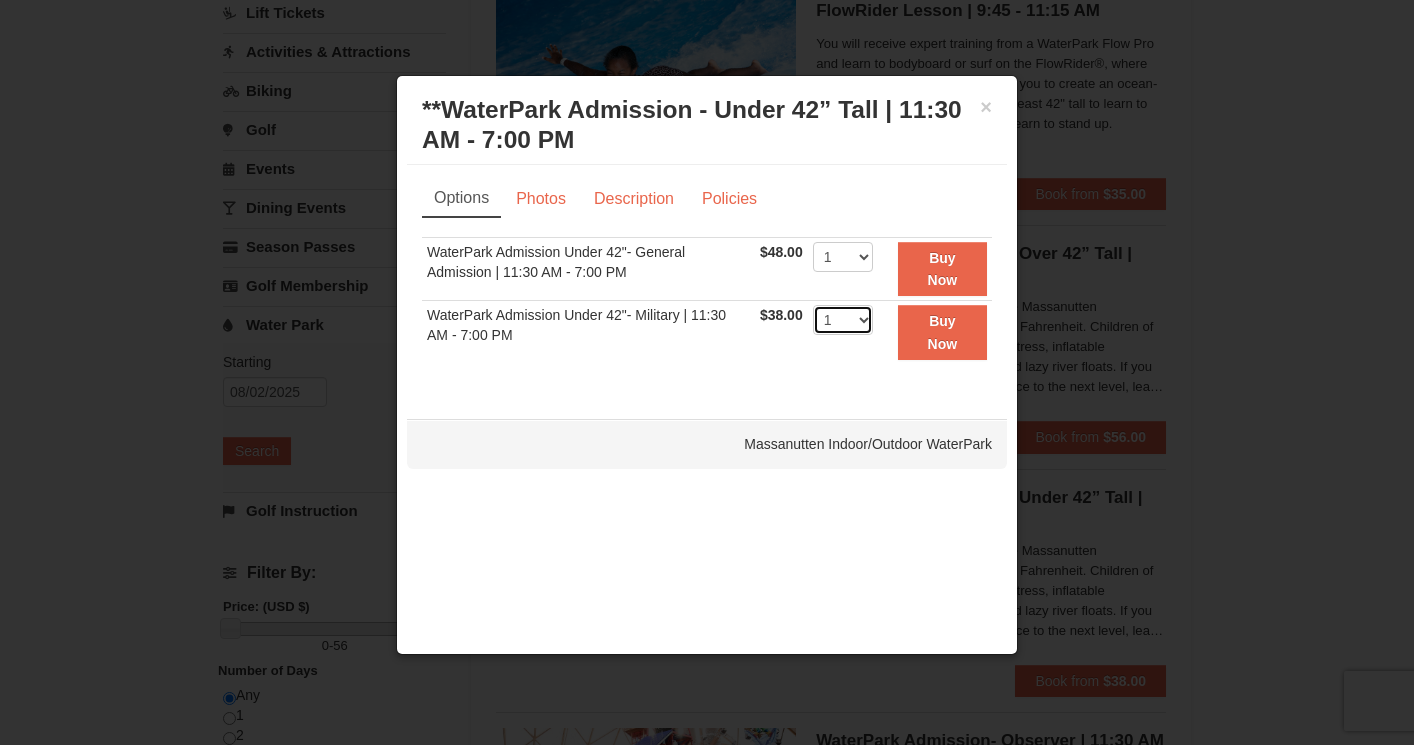 select on "2" 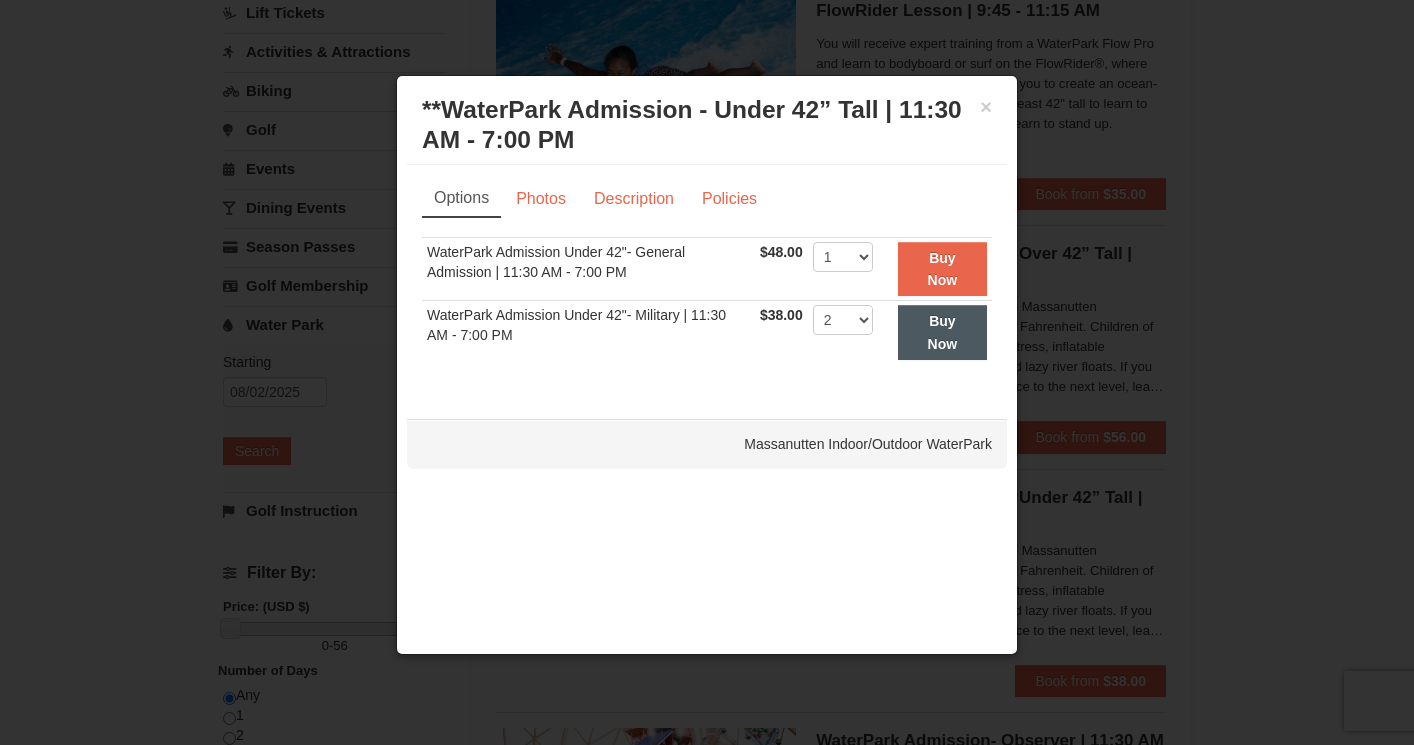 click on "Buy Now" at bounding box center (943, 332) 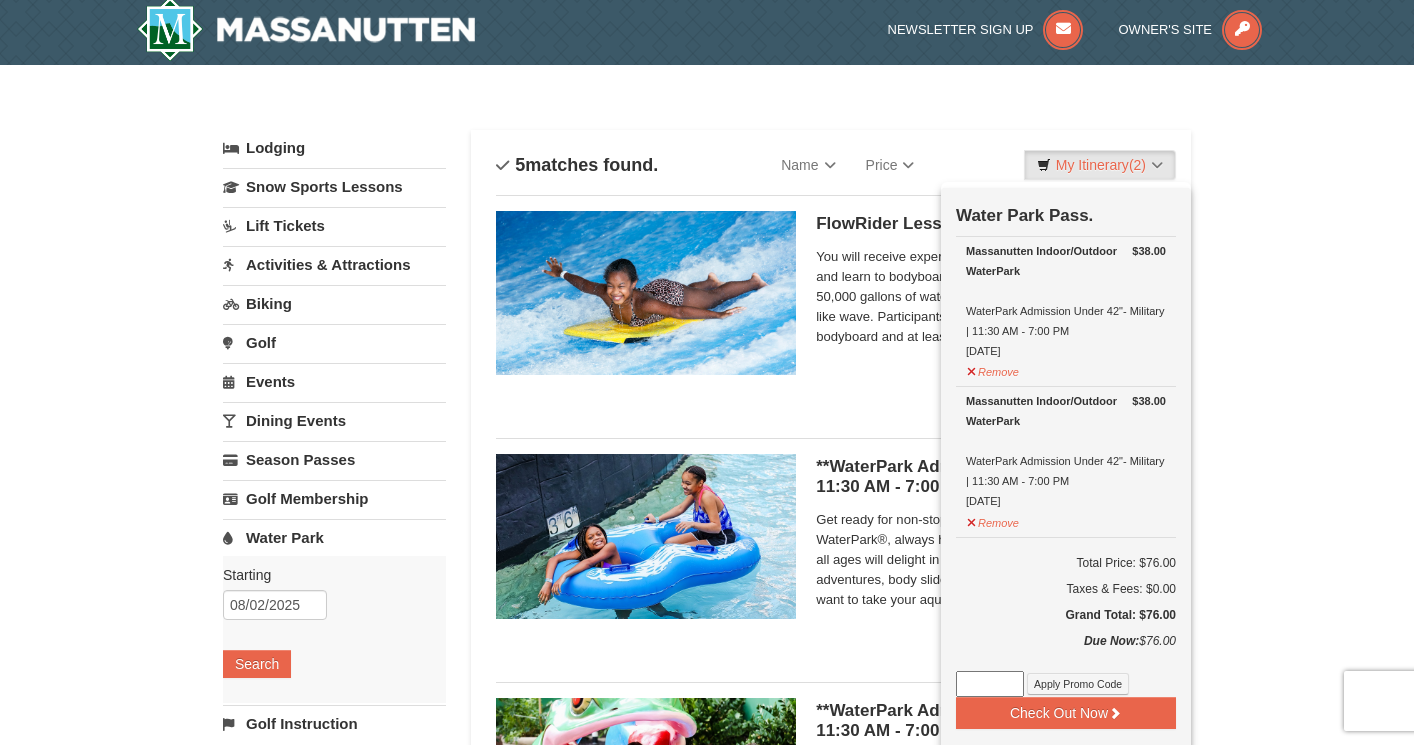 scroll, scrollTop: 6, scrollLeft: 0, axis: vertical 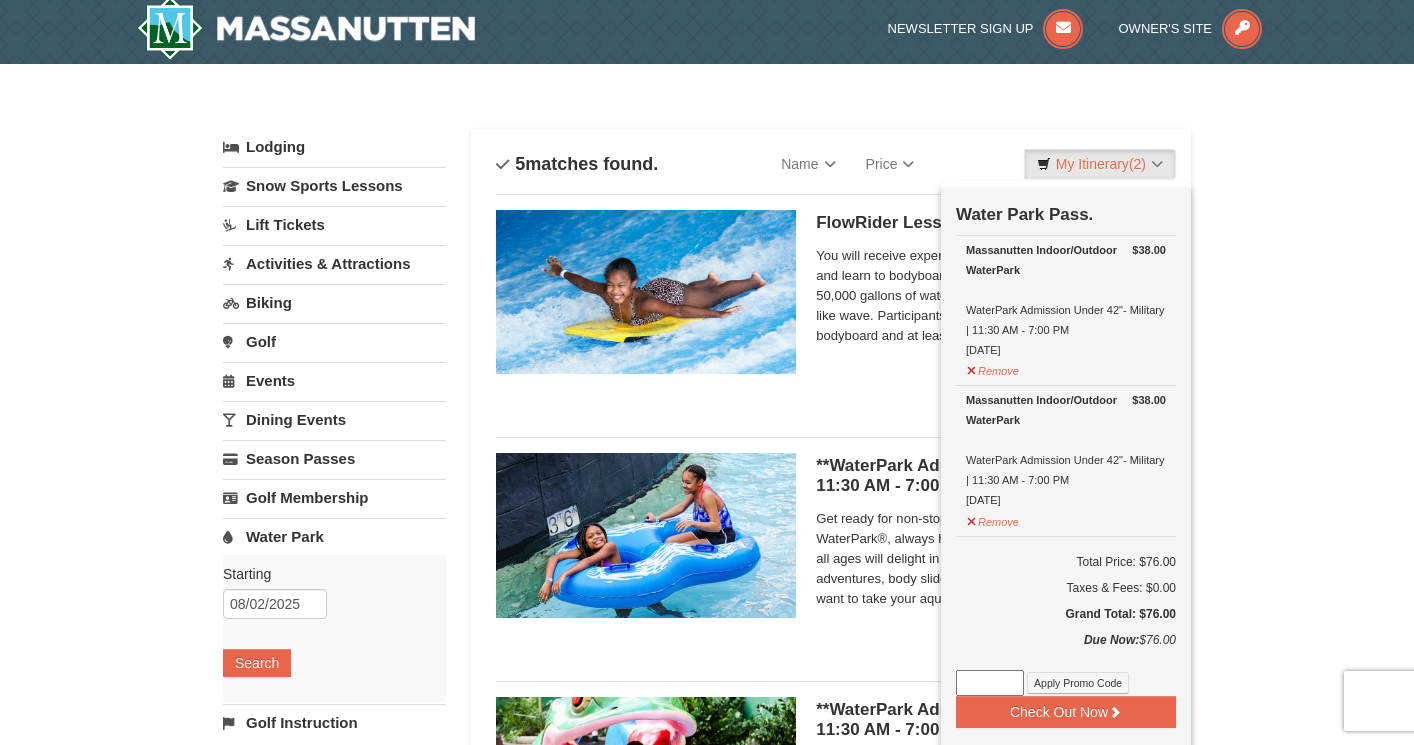 click on "×
Categories
List
Filter
My Itinerary (2)
Check Out Now
Water Park Pass.
$38.00
Massanutten Indoor/Outdoor WaterPark
WaterPark Admission Under 42"- Military | 11:30 AM - 7:00 PM
8/2/2025" at bounding box center [707, 765] 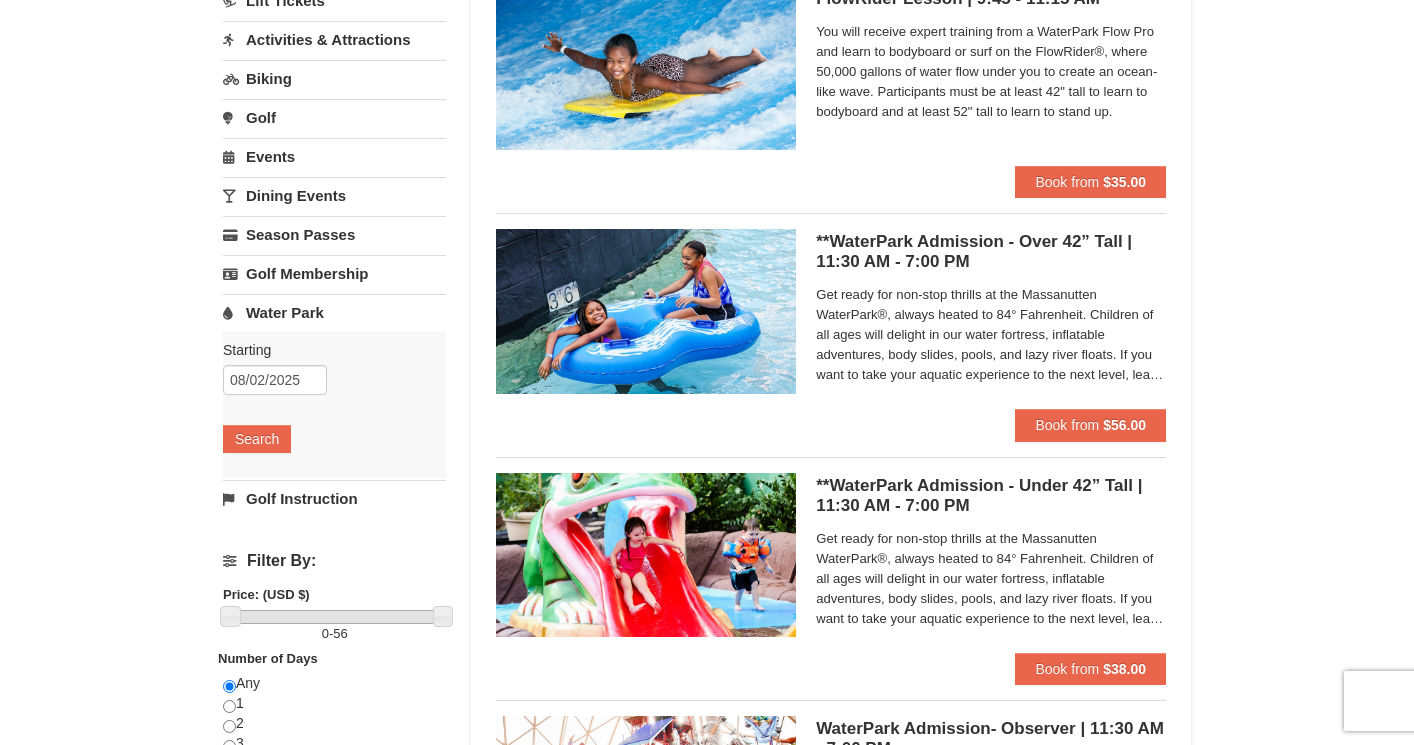 scroll, scrollTop: 232, scrollLeft: 0, axis: vertical 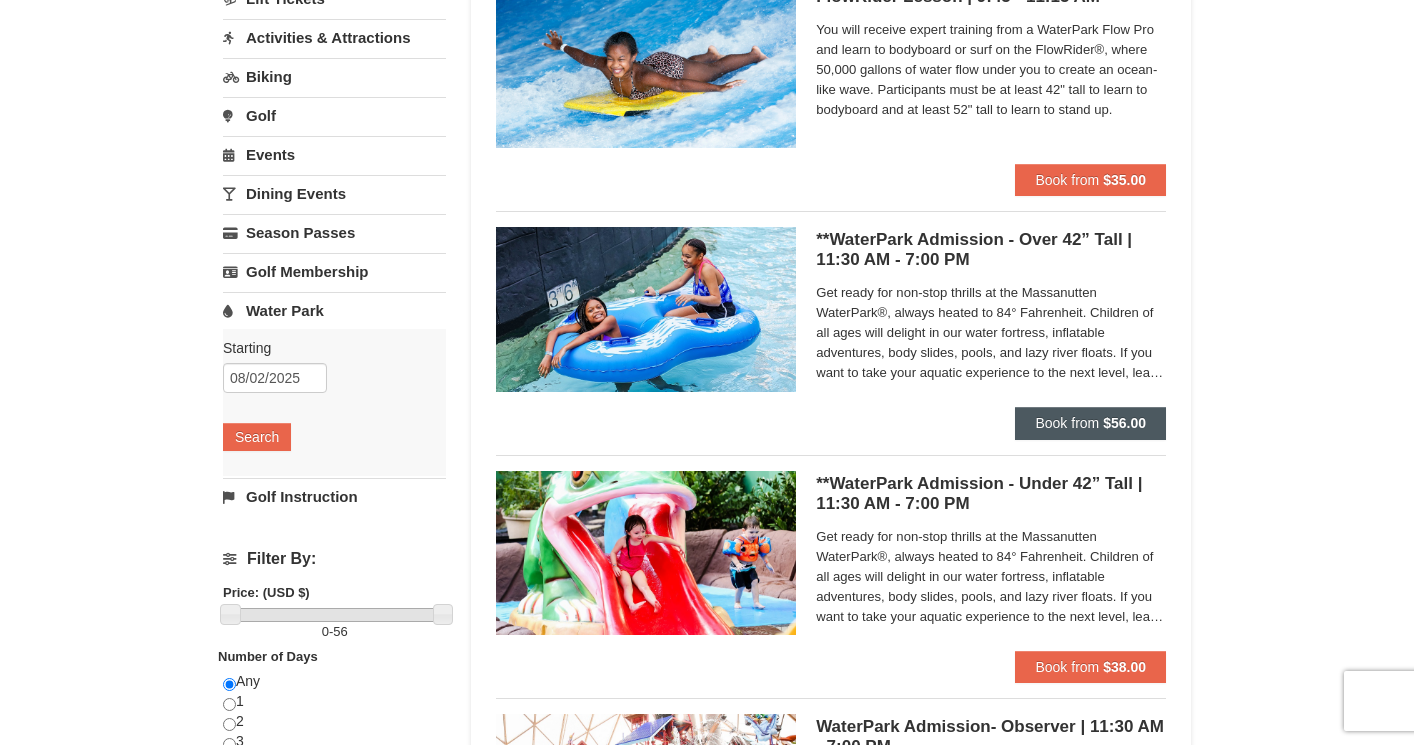 click on "Book from" at bounding box center [1067, 423] 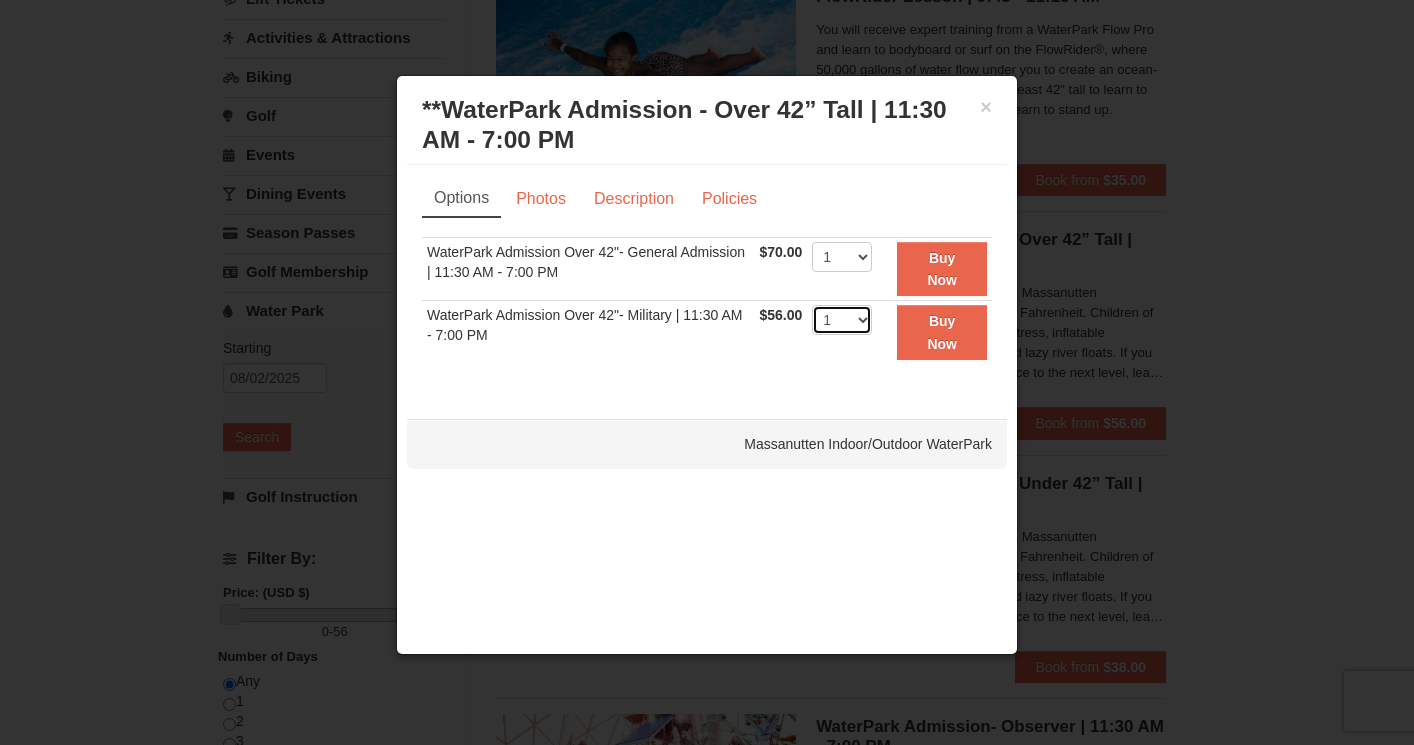 select on "4" 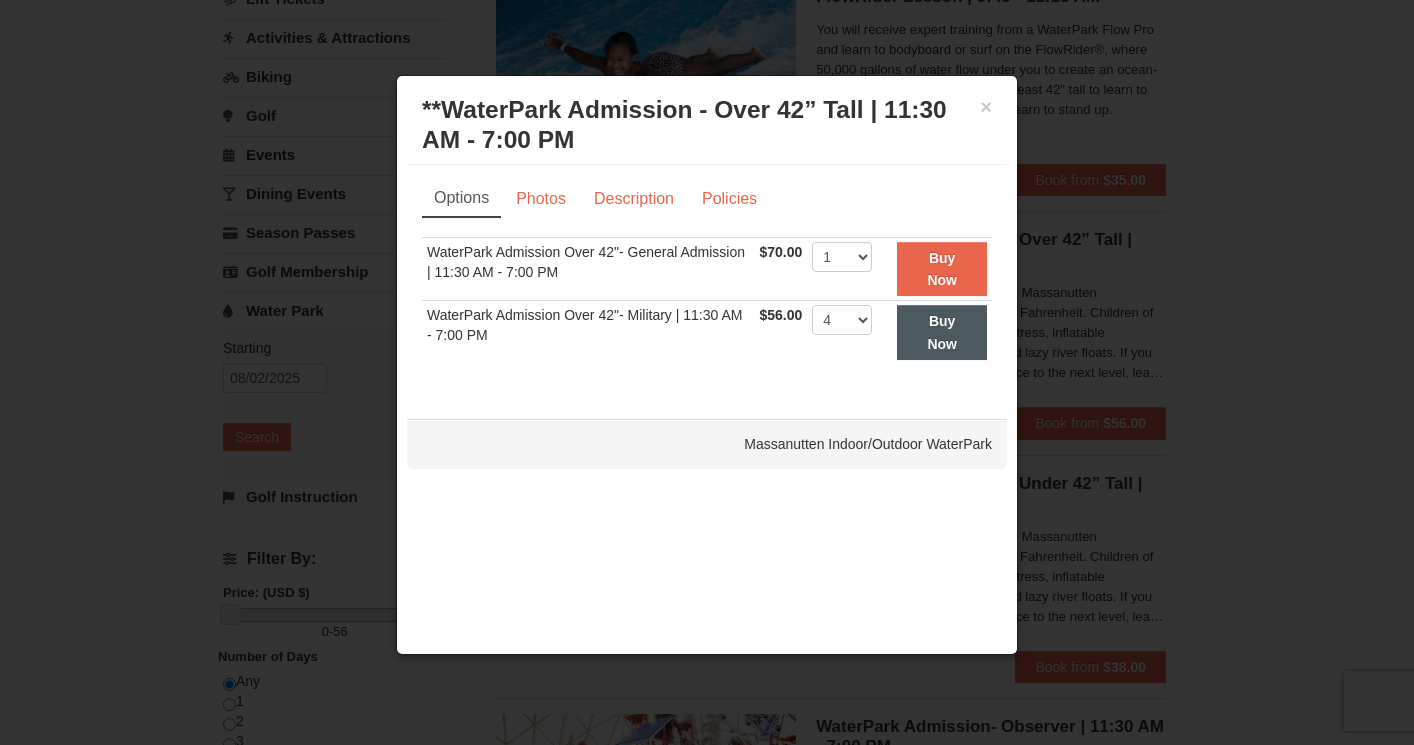 click on "Buy Now" at bounding box center (942, 332) 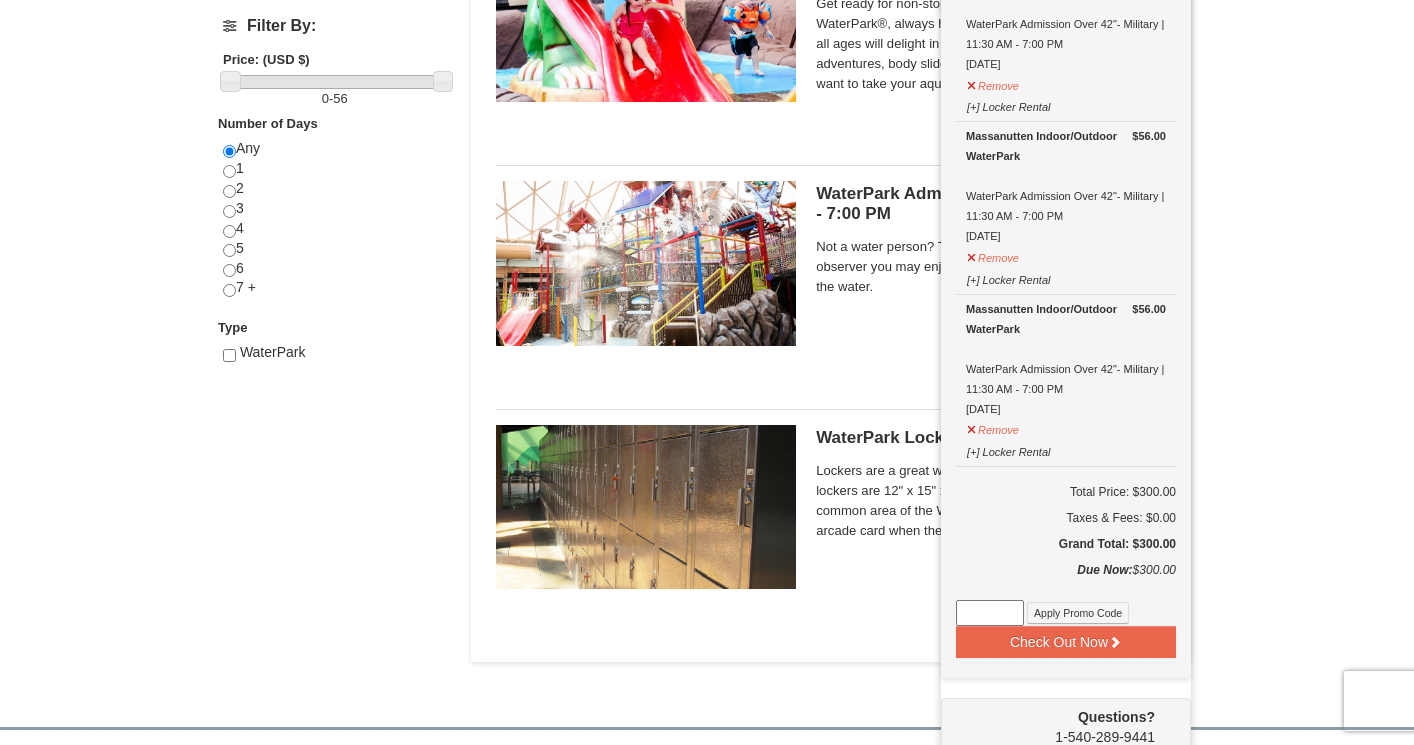 scroll, scrollTop: 766, scrollLeft: 0, axis: vertical 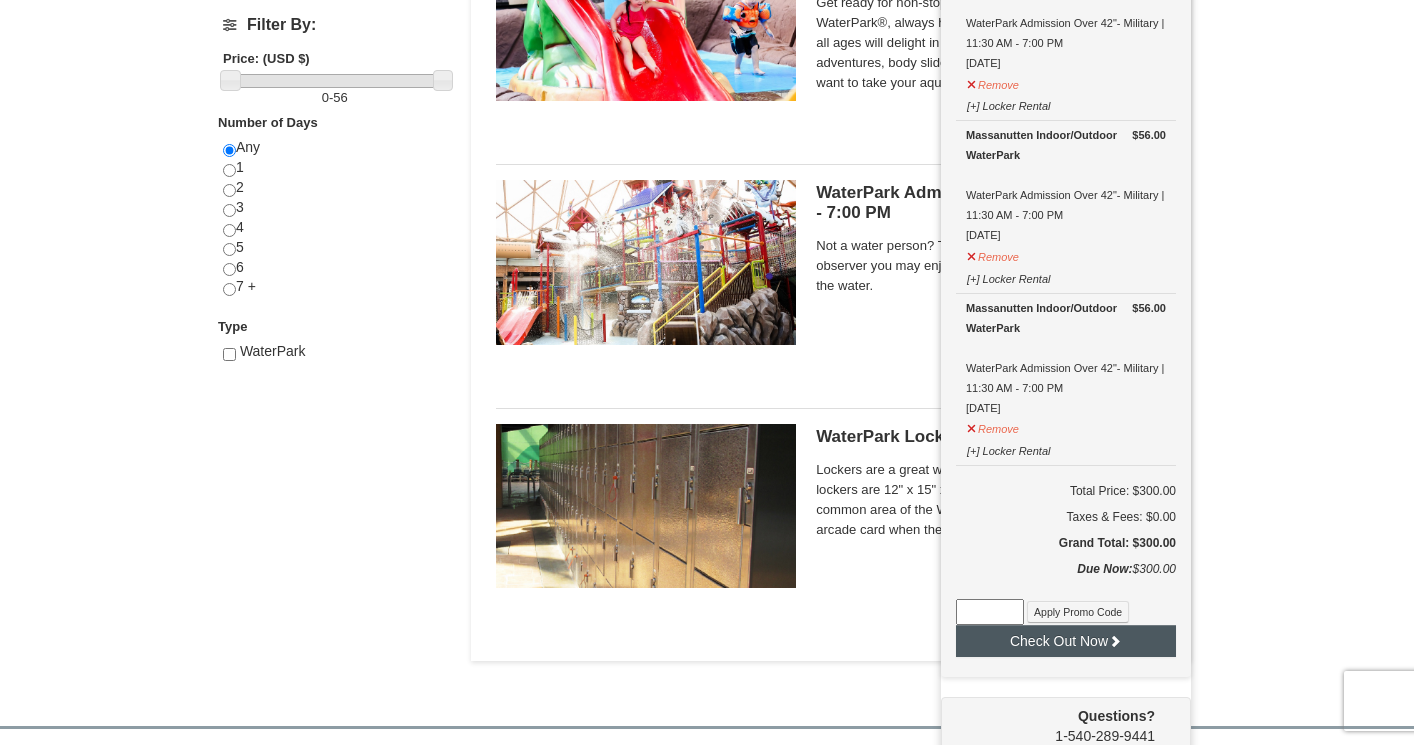 click on "Check Out Now" at bounding box center [1066, 641] 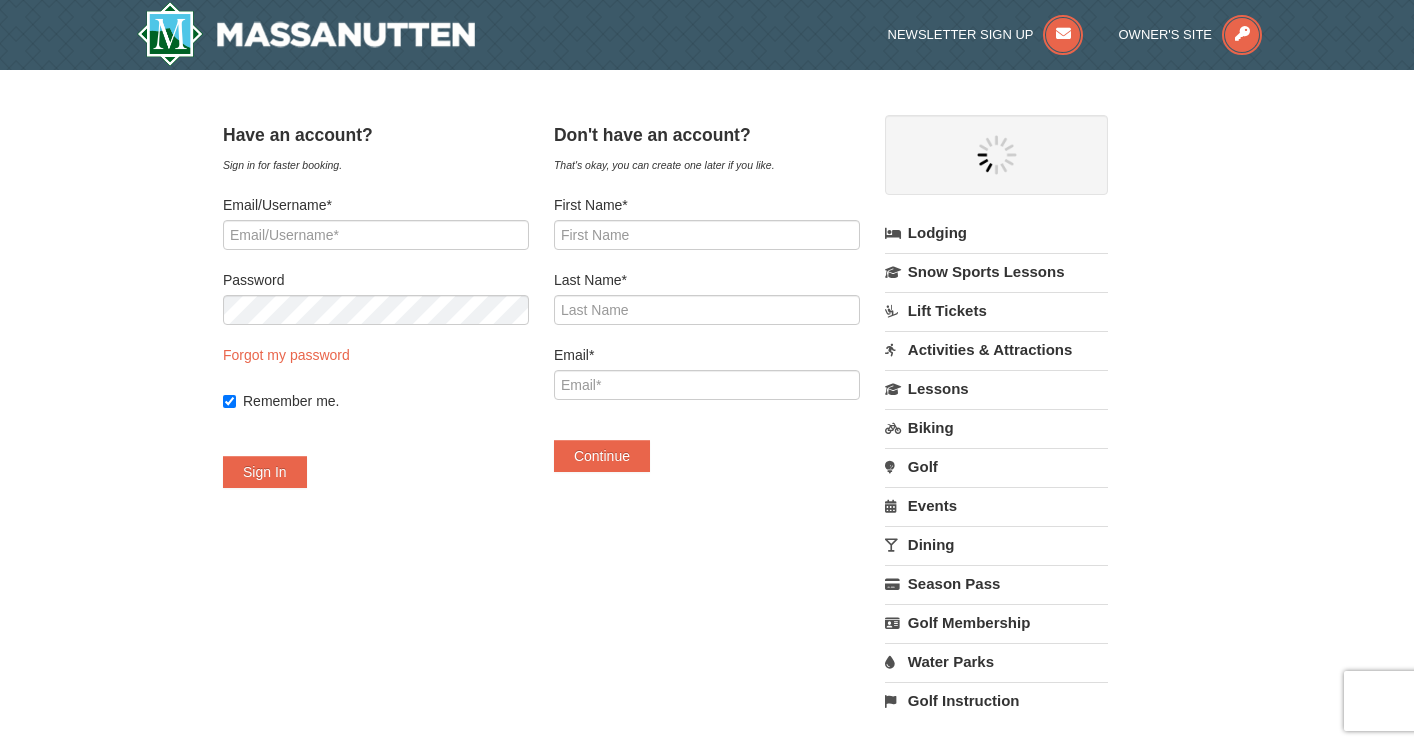 scroll, scrollTop: 0, scrollLeft: 0, axis: both 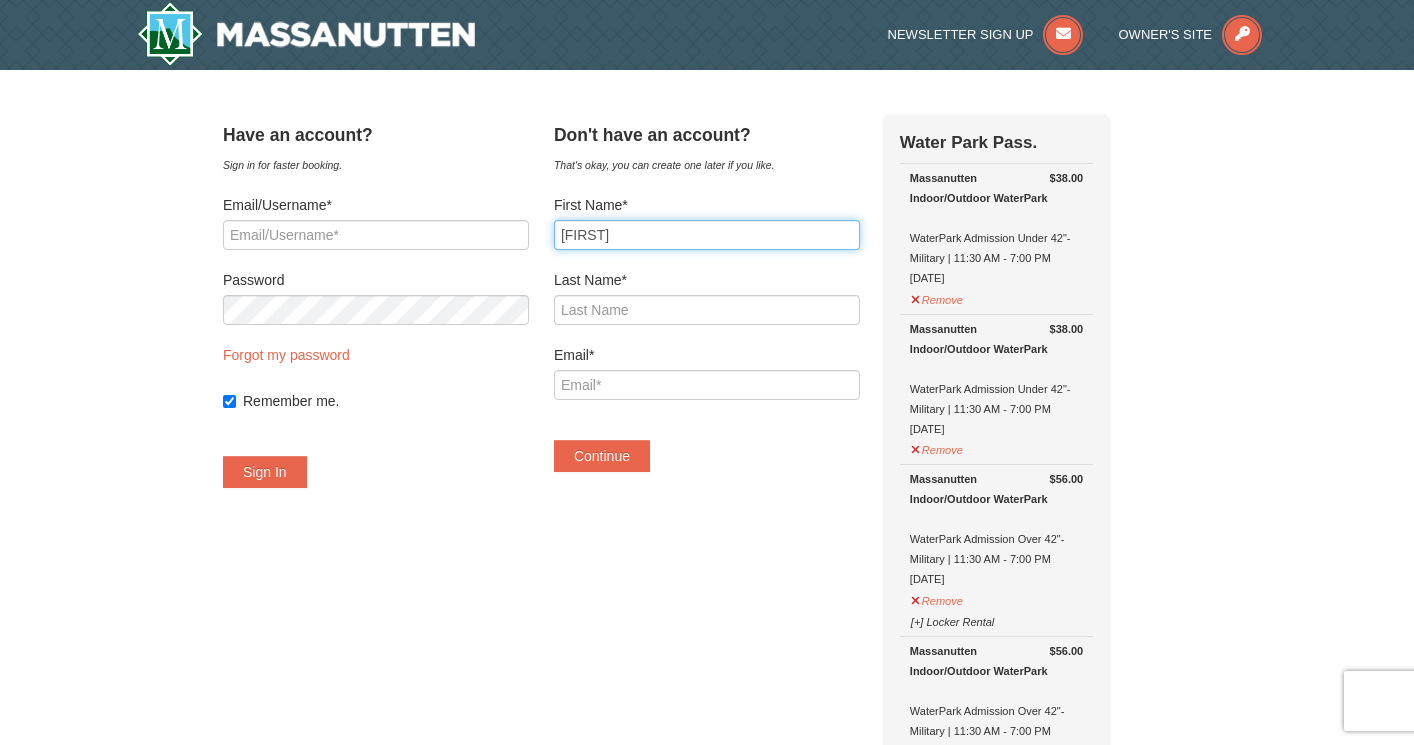 type on "Judith" 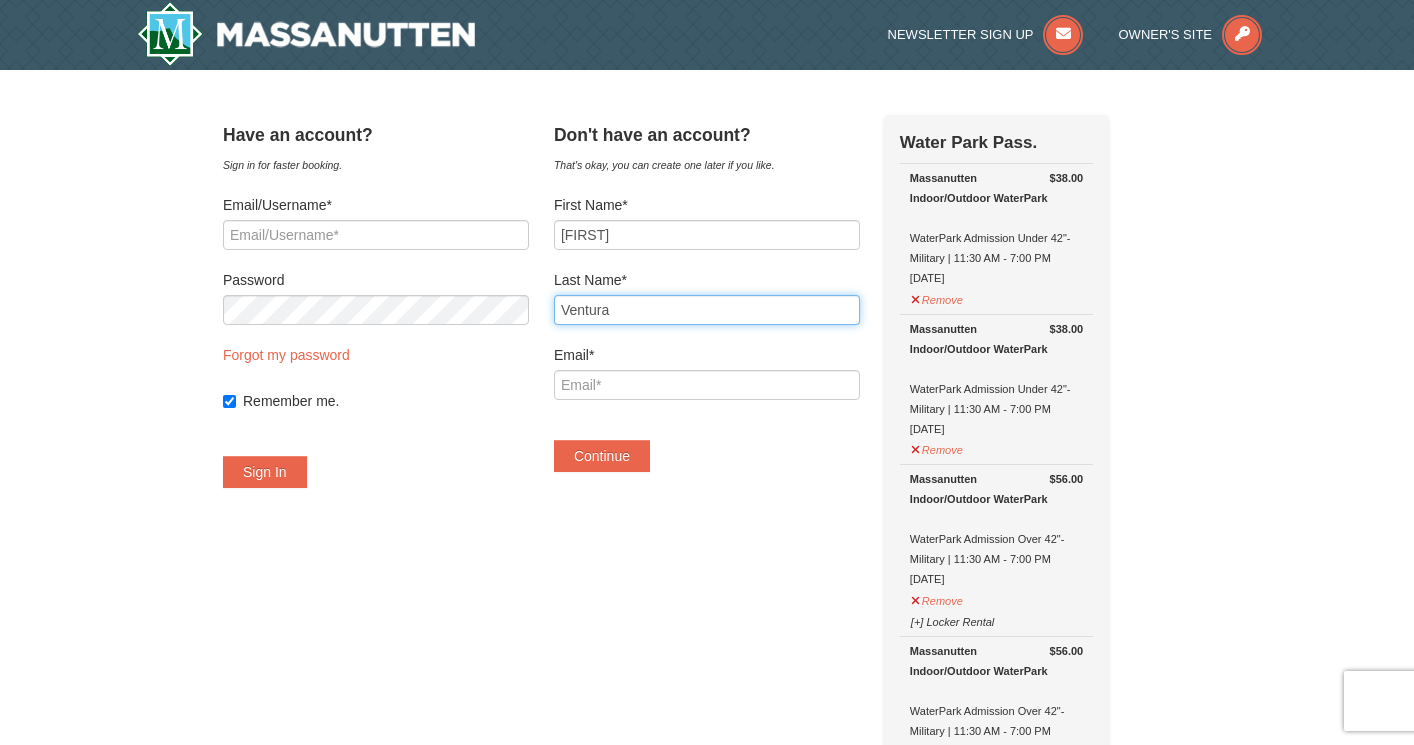 type on "Ventura" 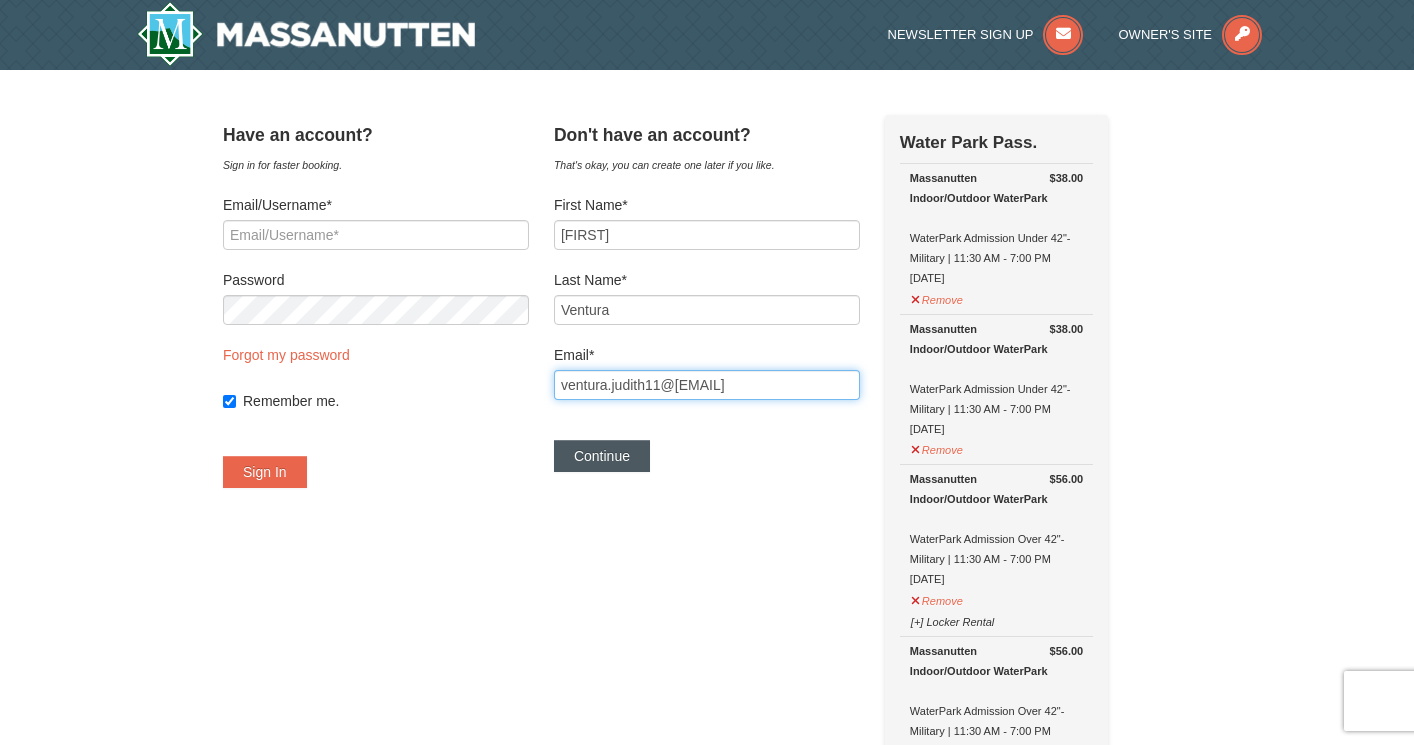 type on "ventura.judith11@gmail.com" 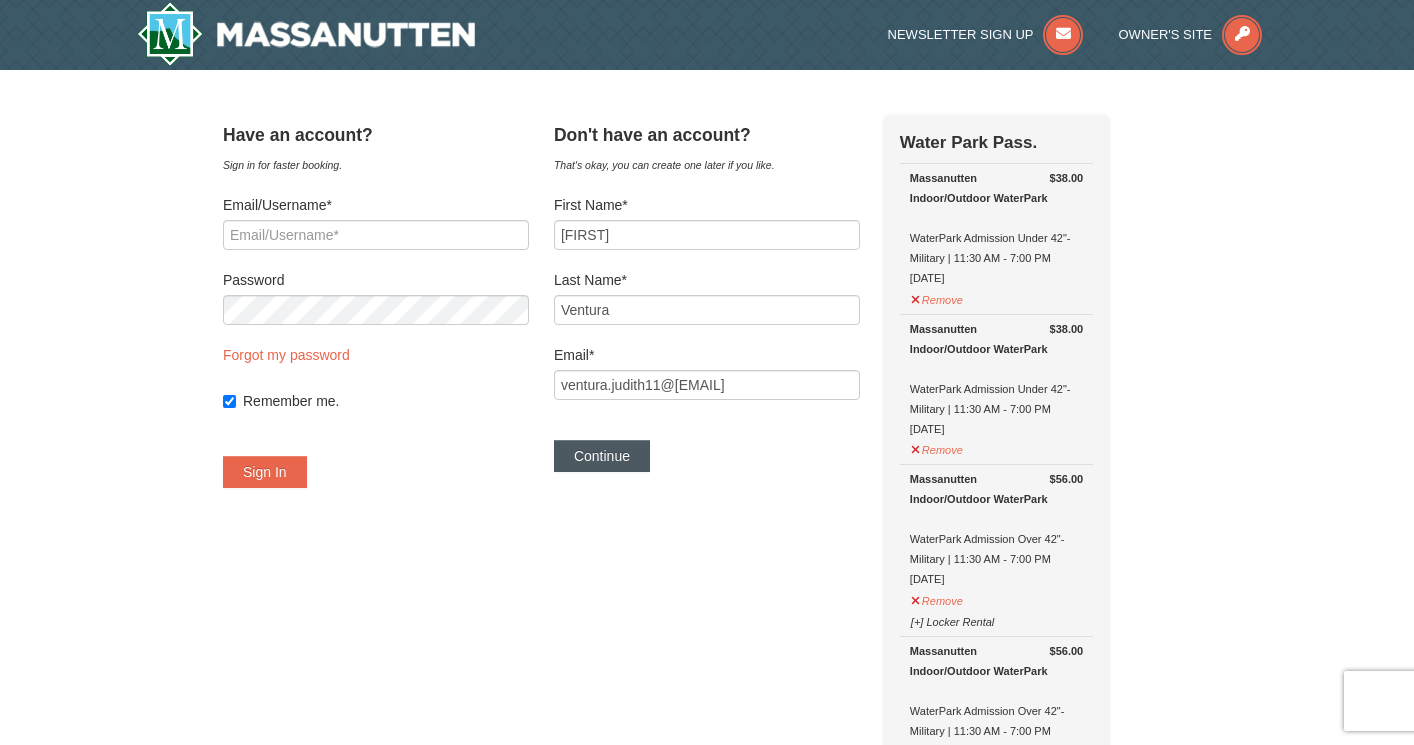 click on "Continue" at bounding box center [602, 456] 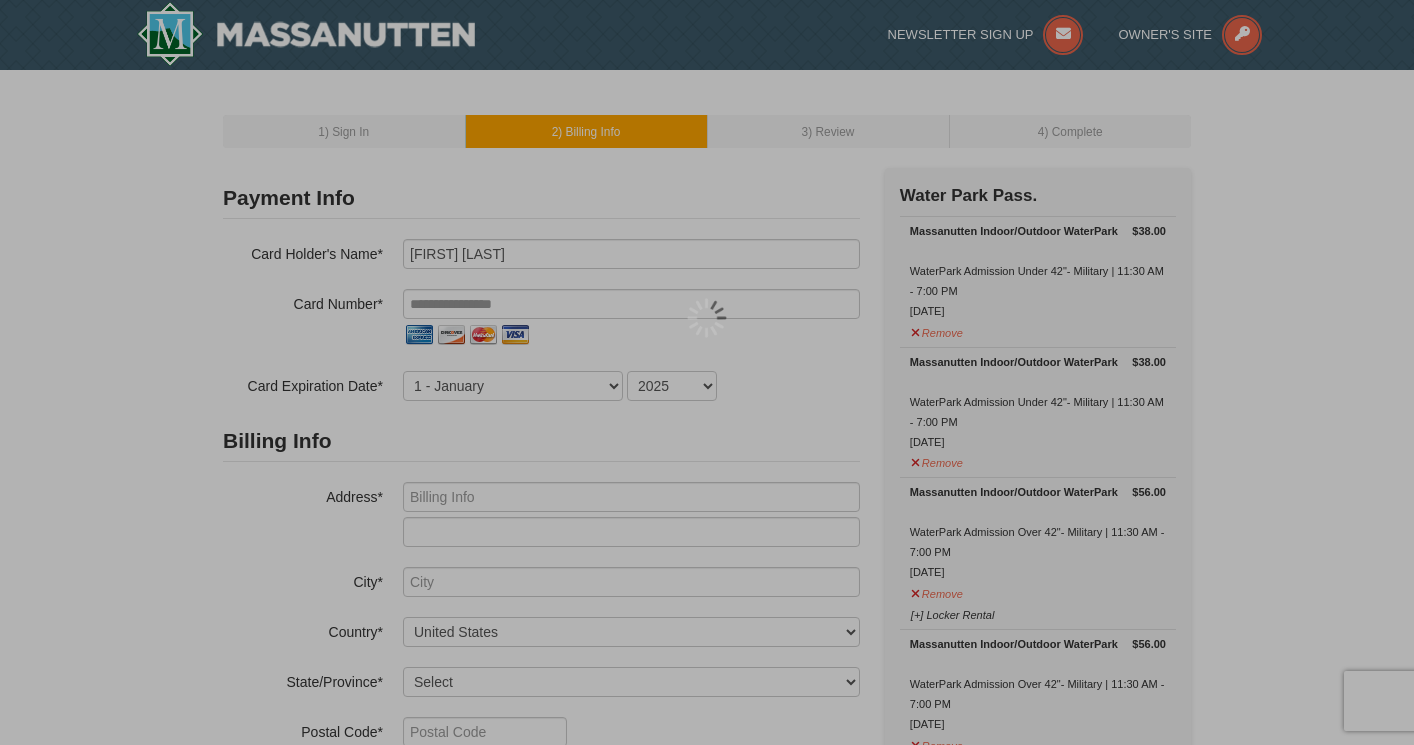 scroll, scrollTop: 0, scrollLeft: 0, axis: both 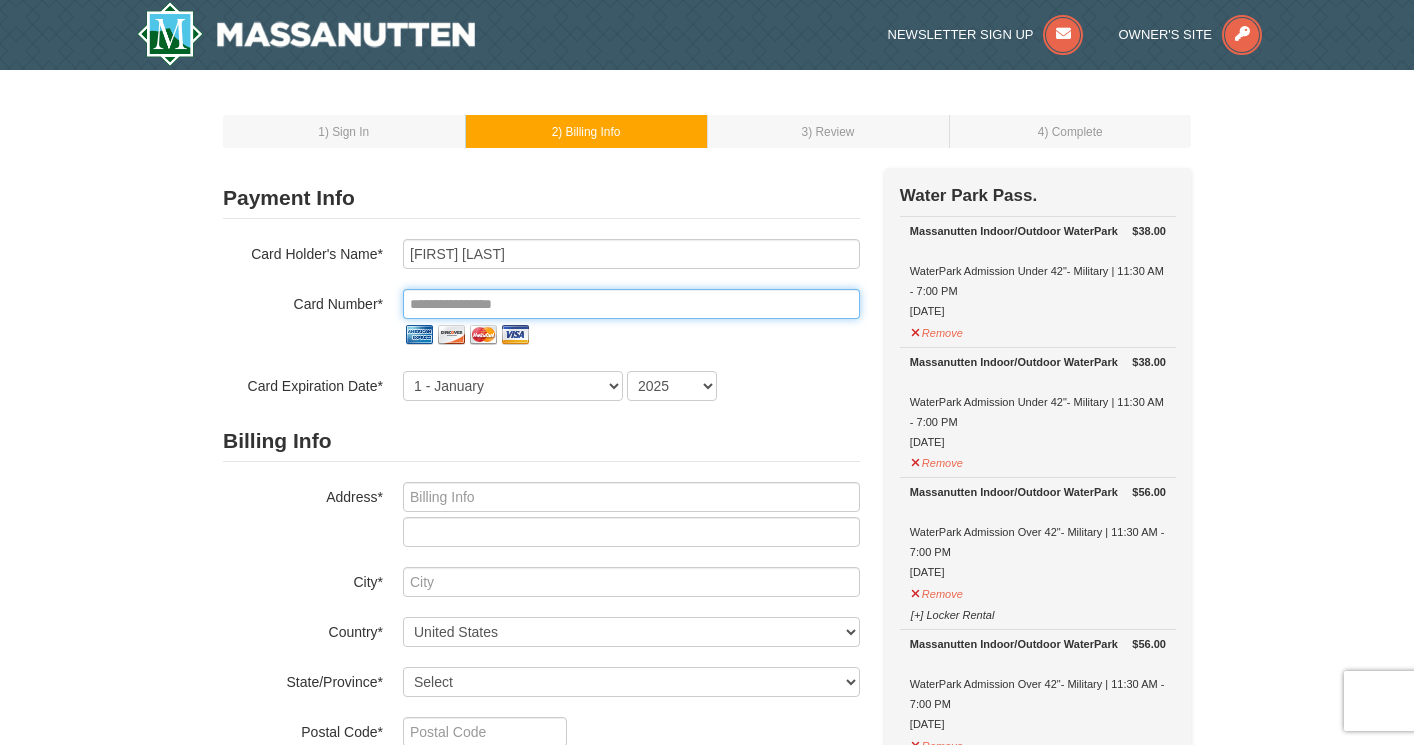 click at bounding box center [631, 304] 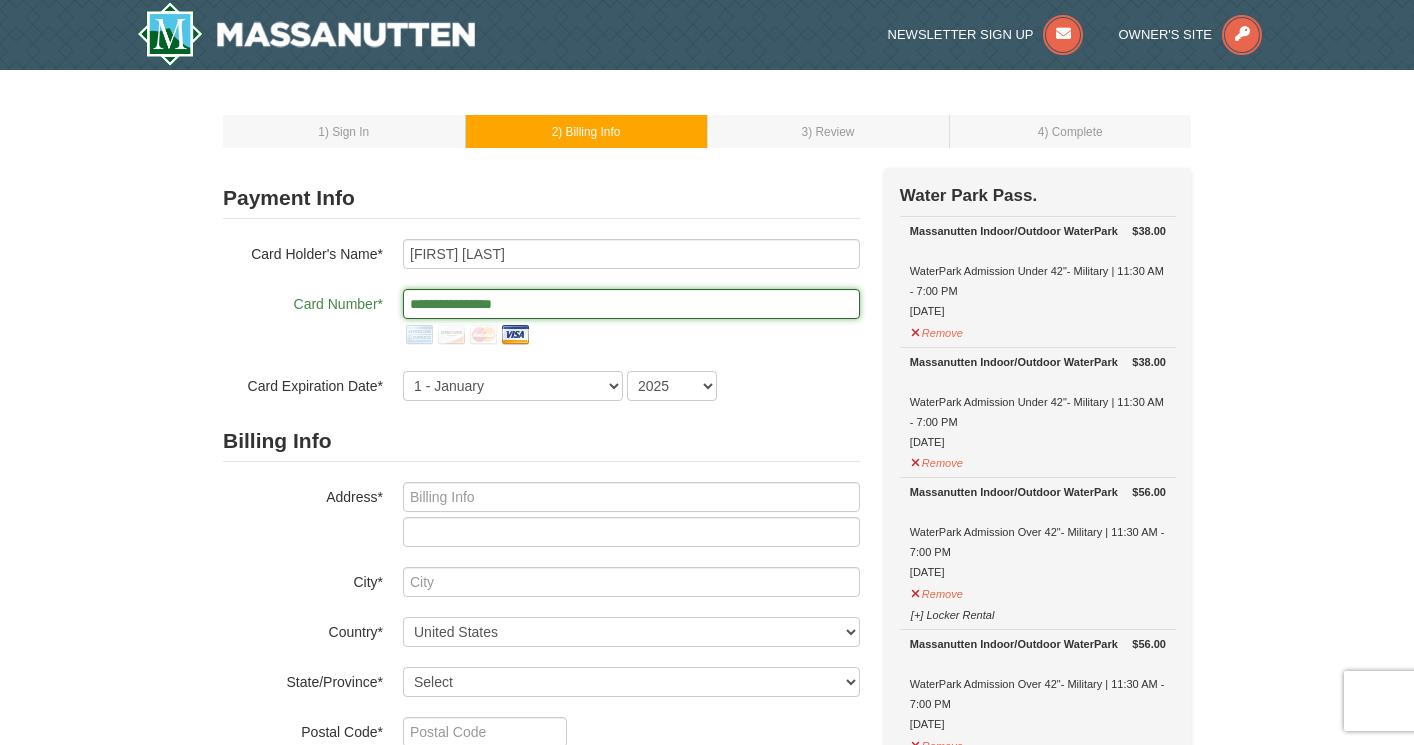 type on "**********" 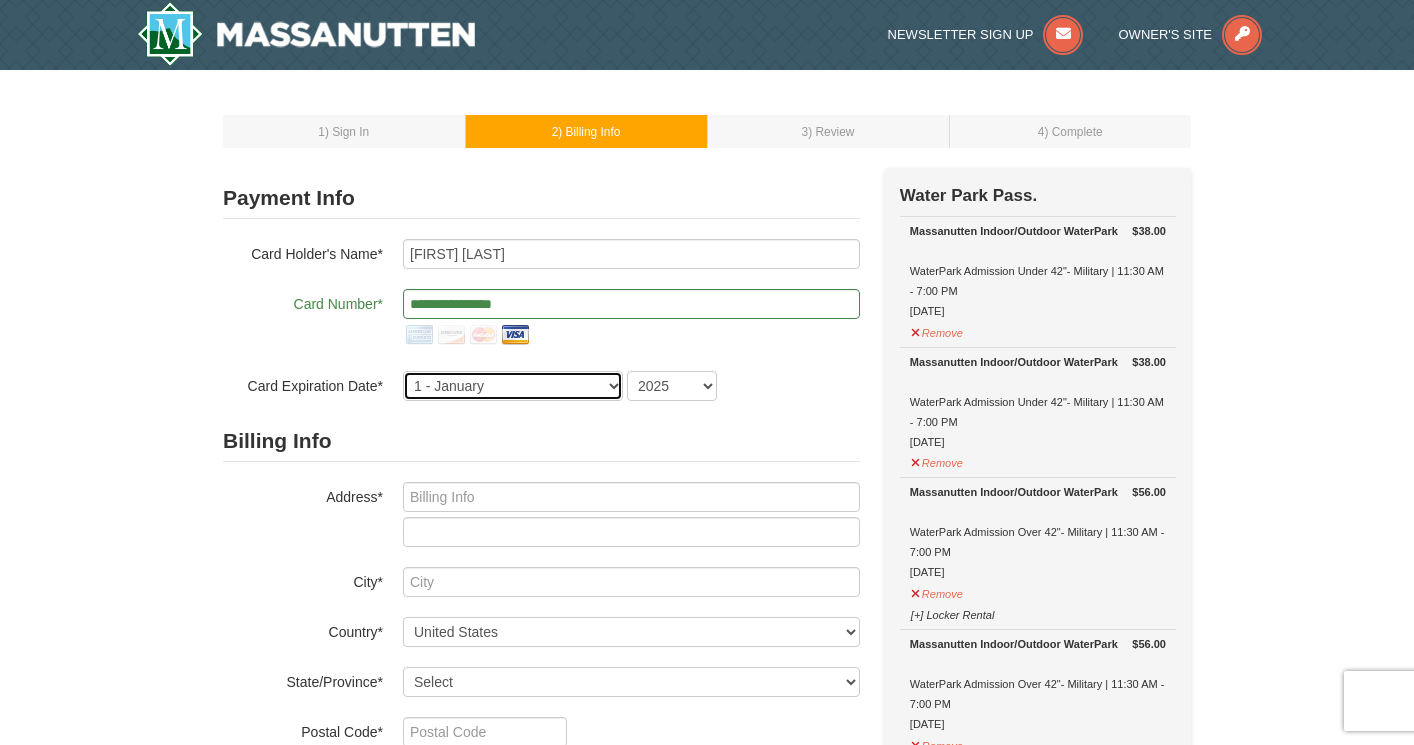 select on "4" 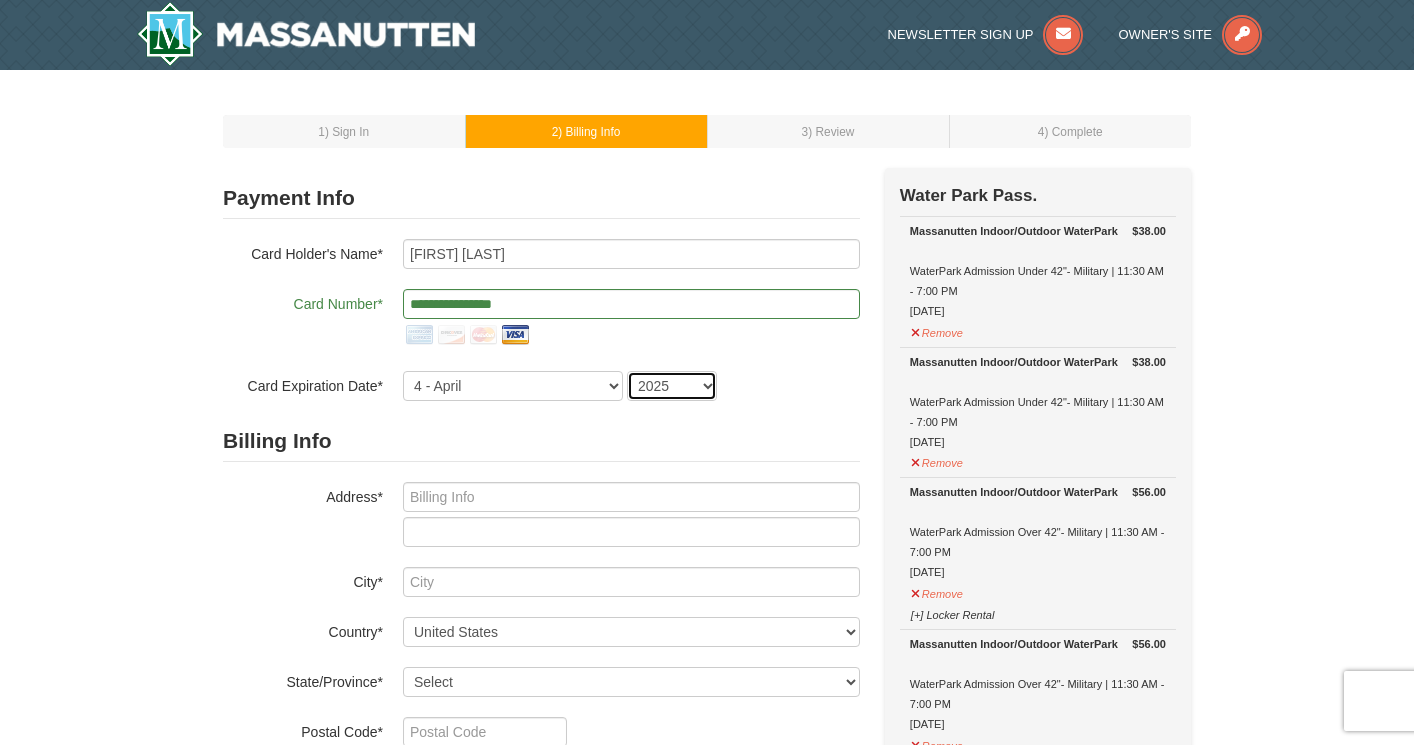 select on "2028" 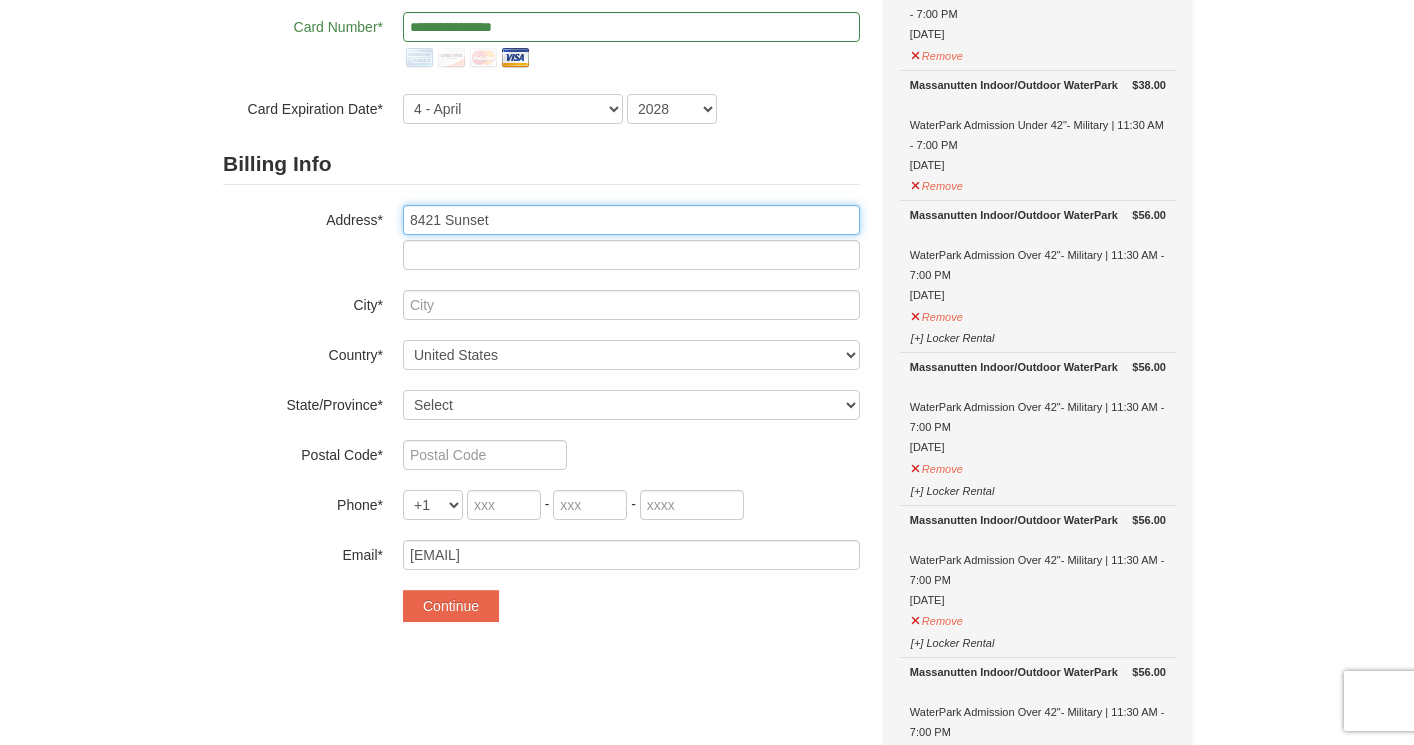 scroll, scrollTop: 281, scrollLeft: 0, axis: vertical 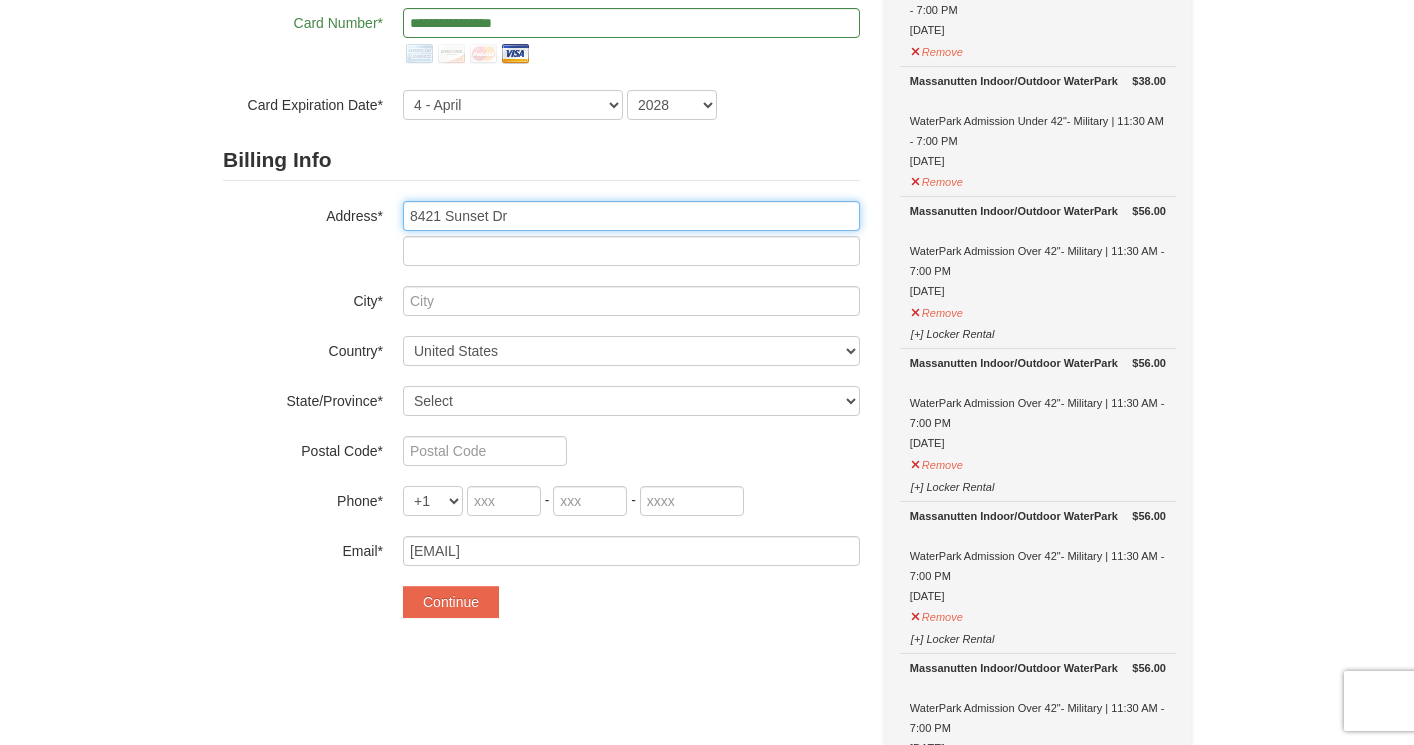 type on "8421 Sunset Dr" 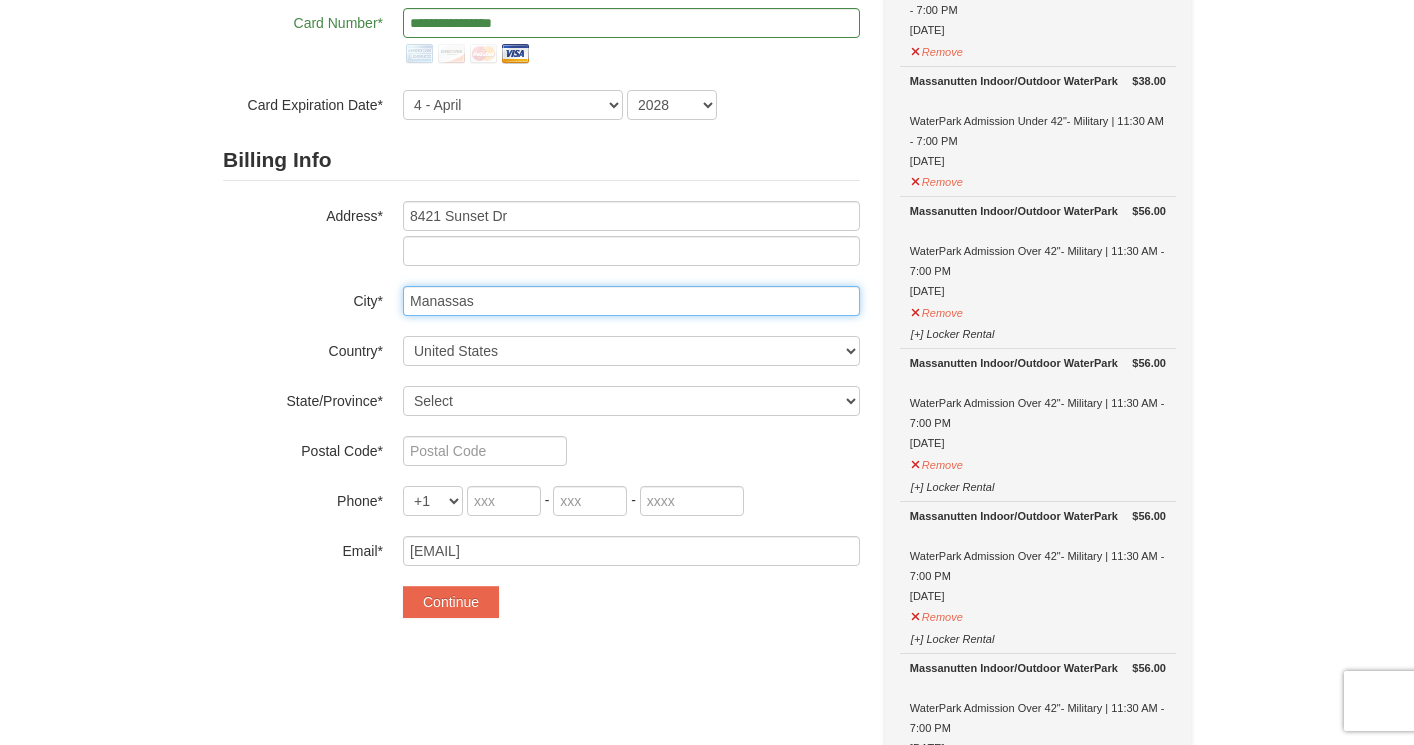 type on "Manassas" 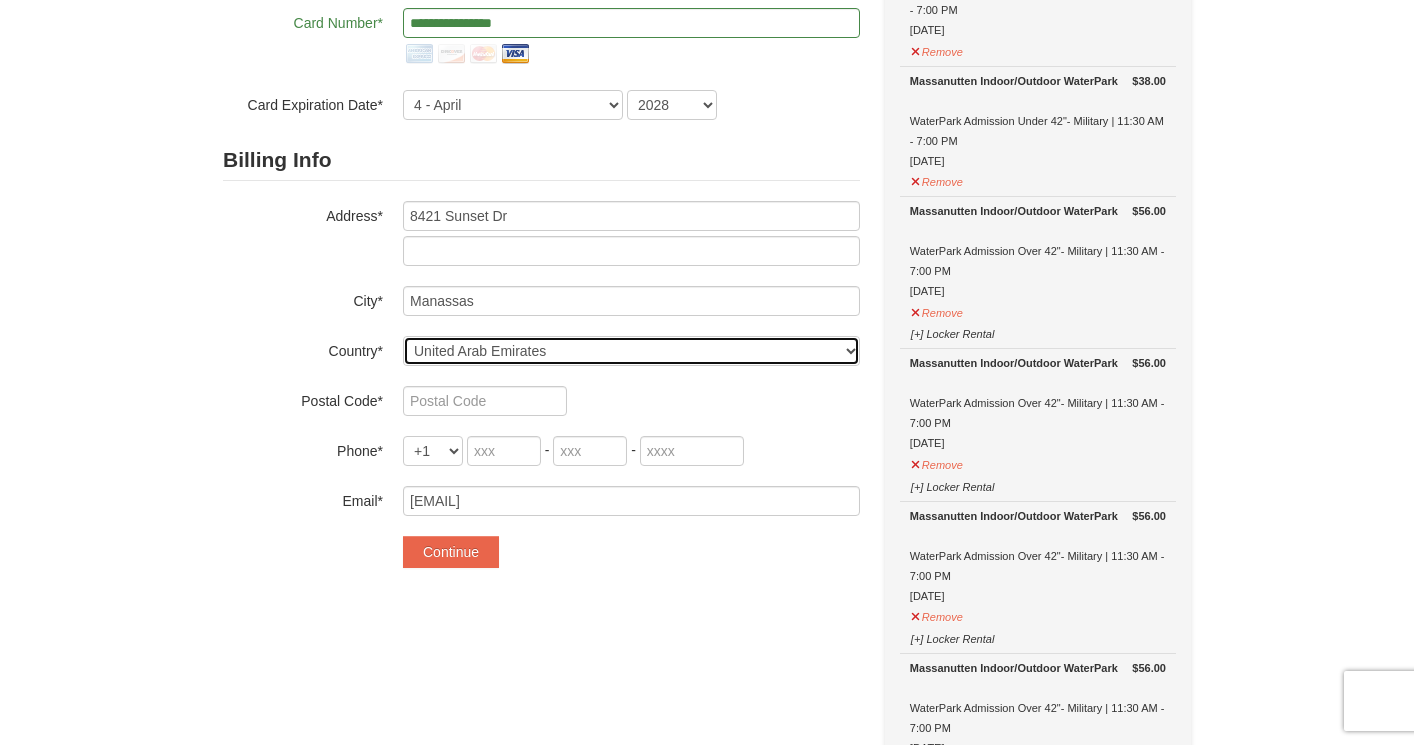 select on "US" 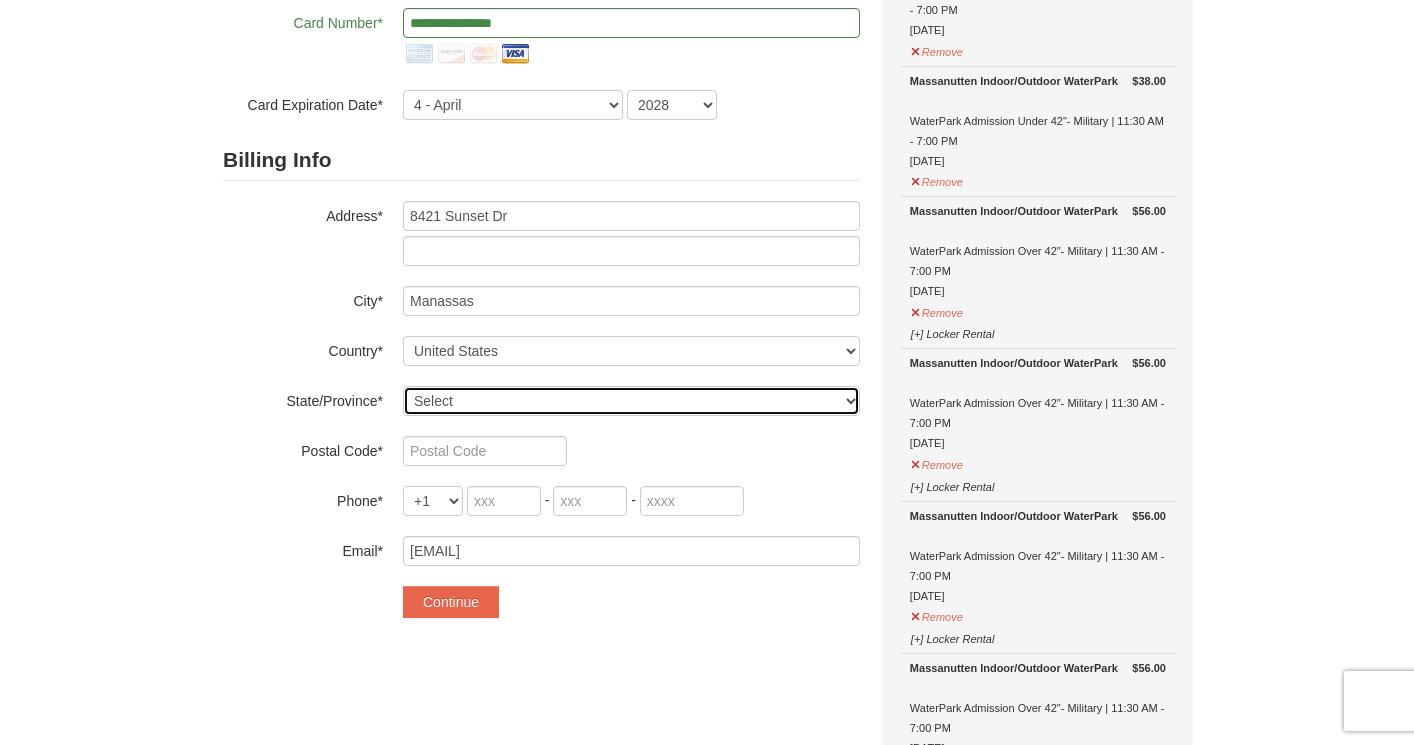 select on "VA" 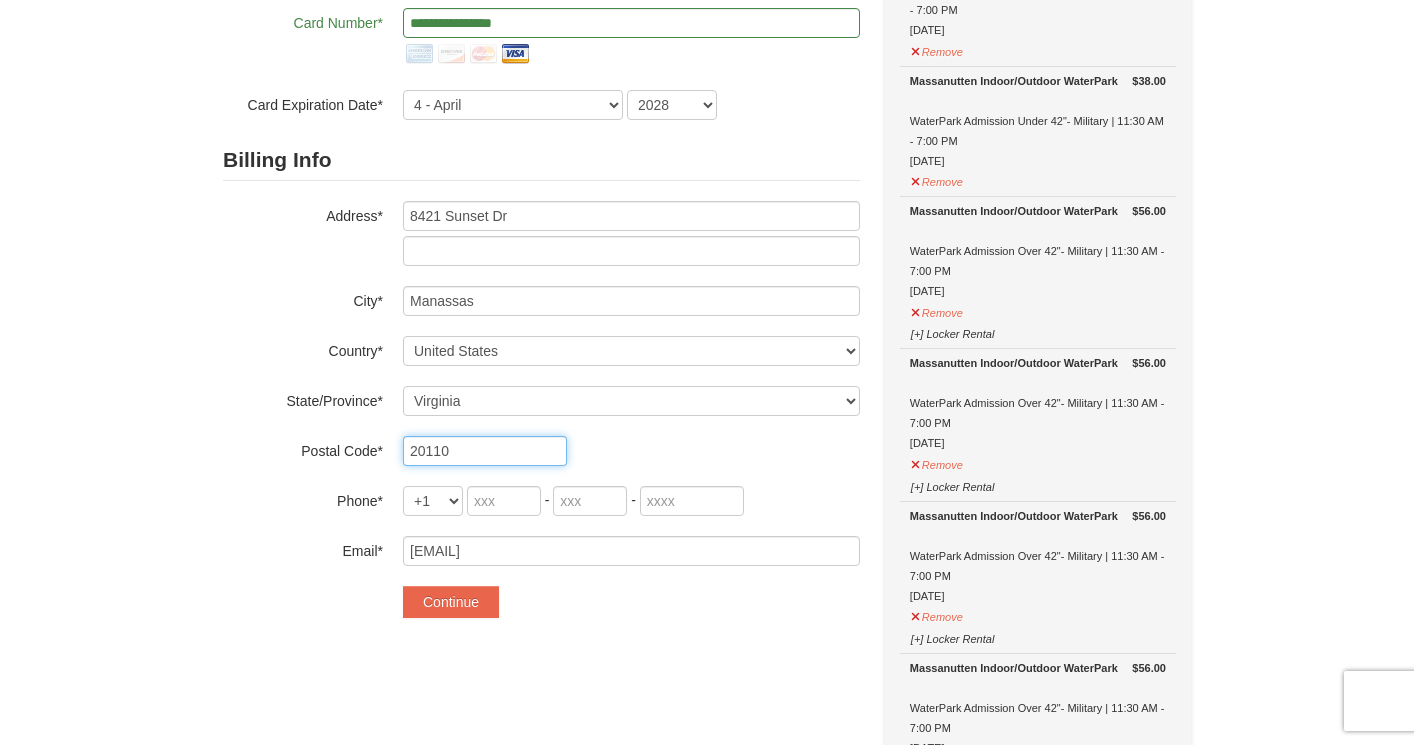type on "20110" 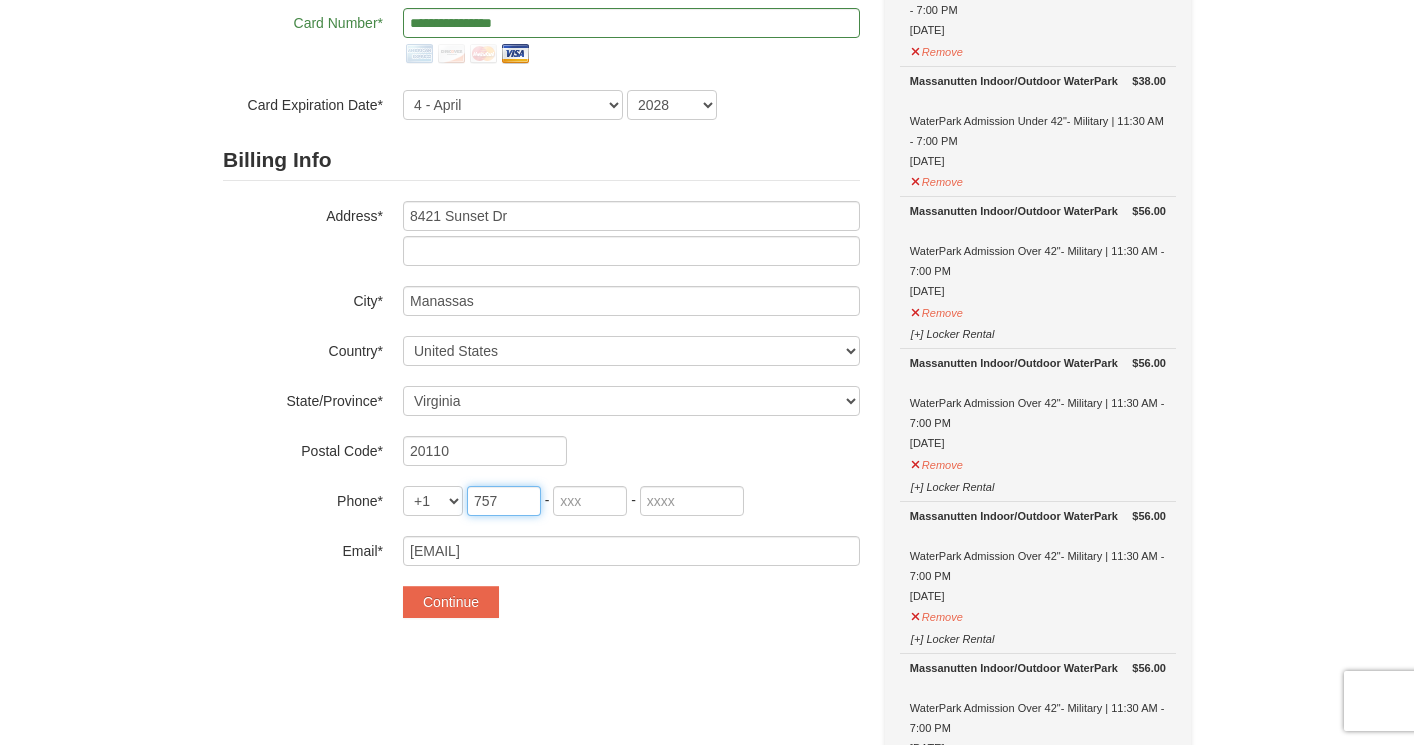 type on "757" 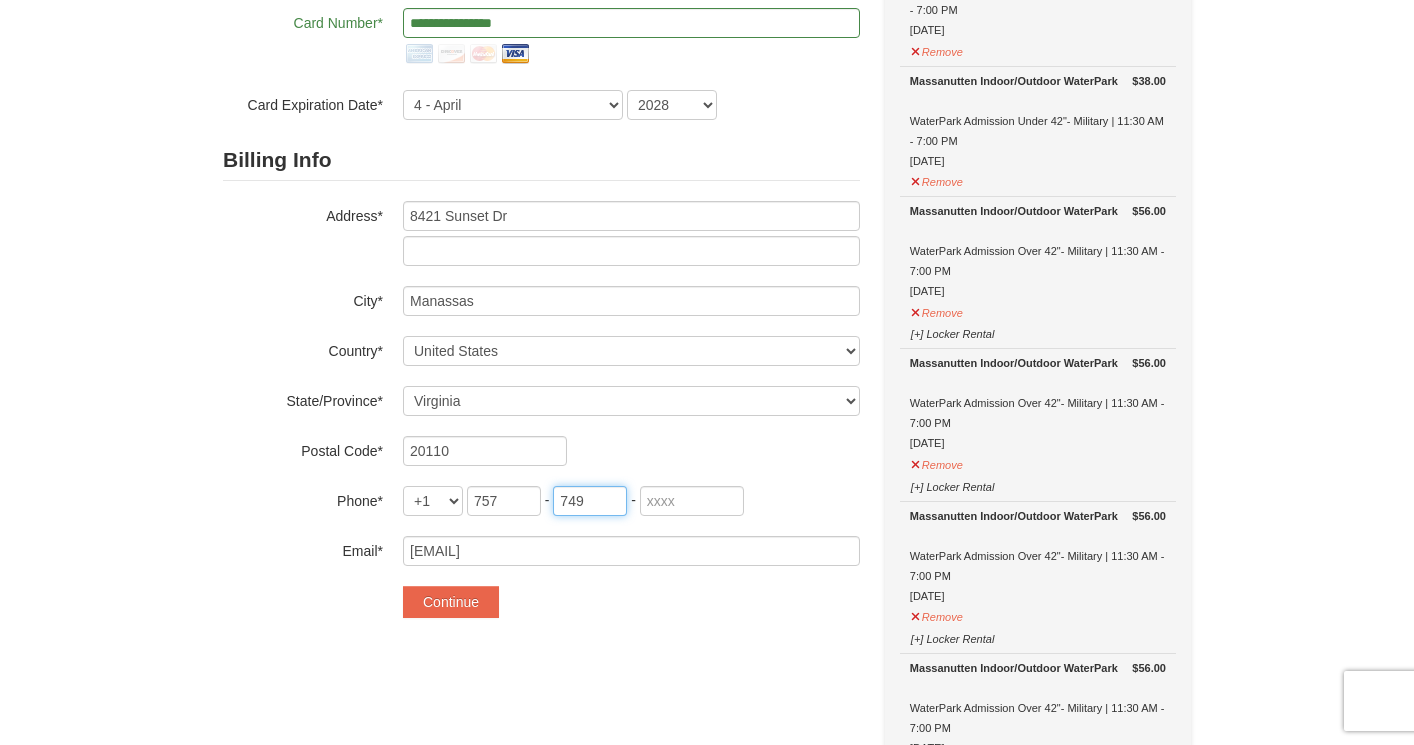 type on "749" 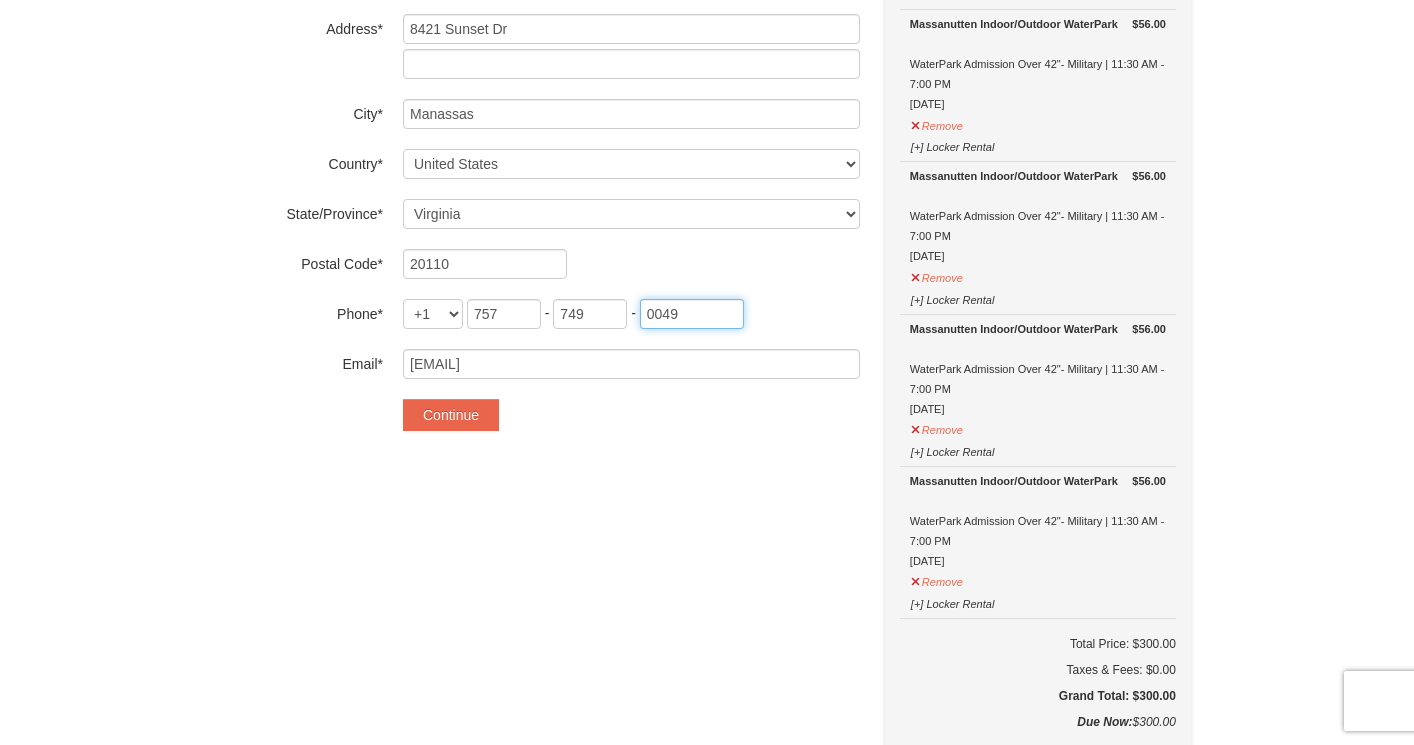 scroll, scrollTop: 475, scrollLeft: 0, axis: vertical 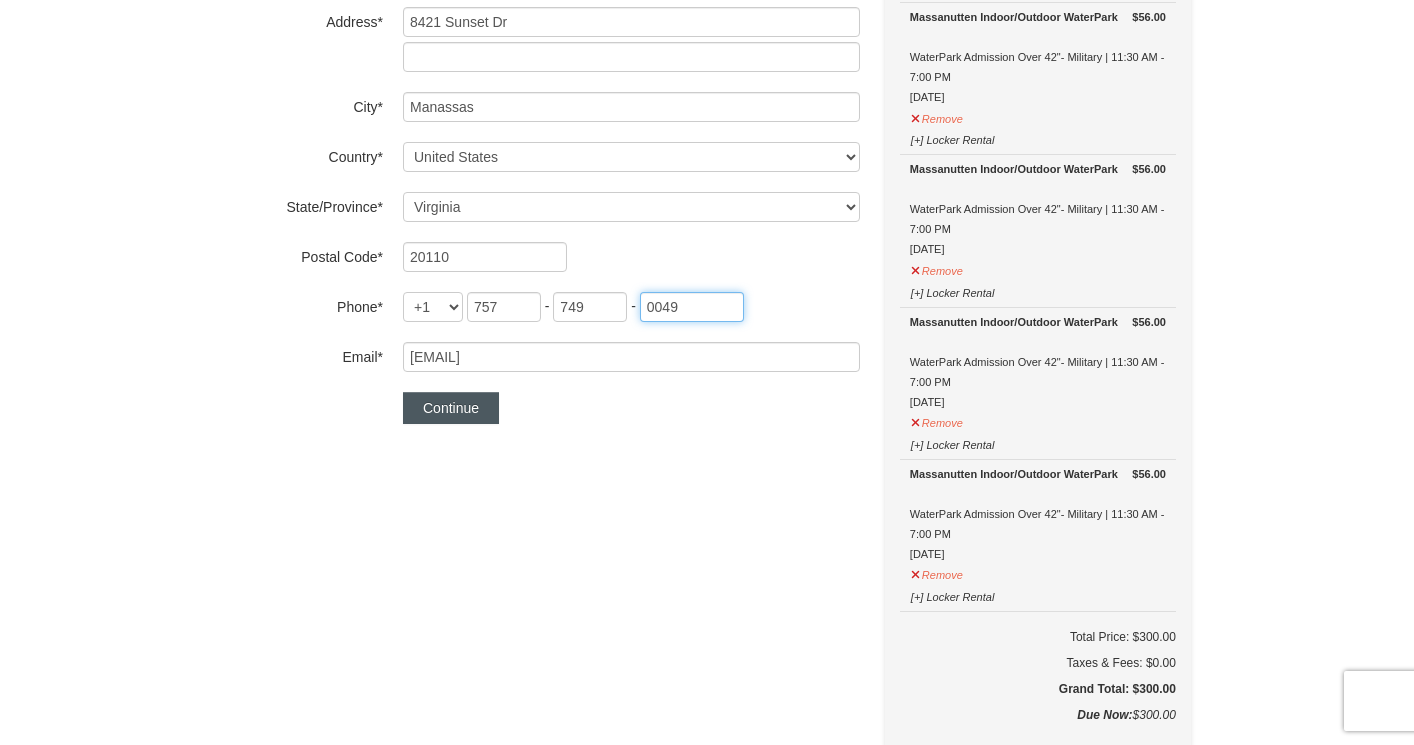 type on "0049" 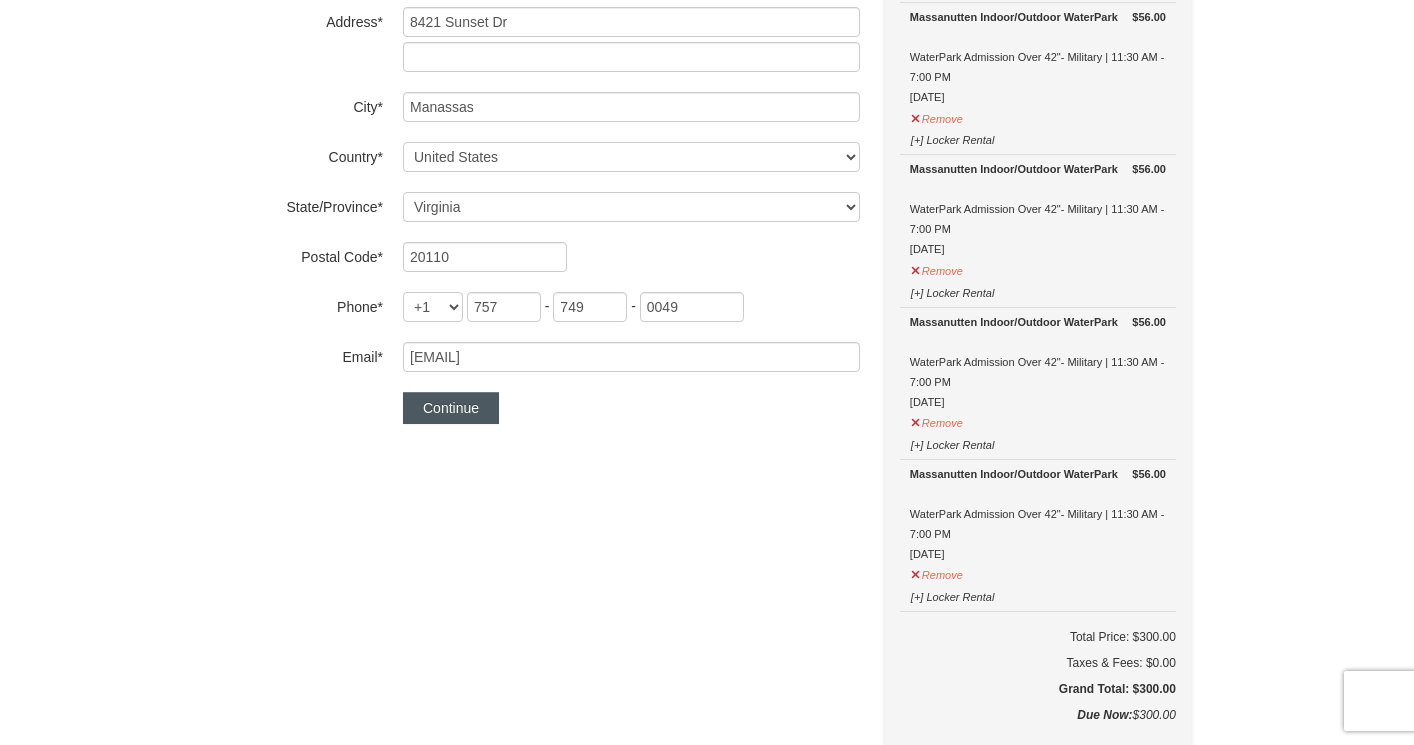 click on "Continue" at bounding box center (451, 408) 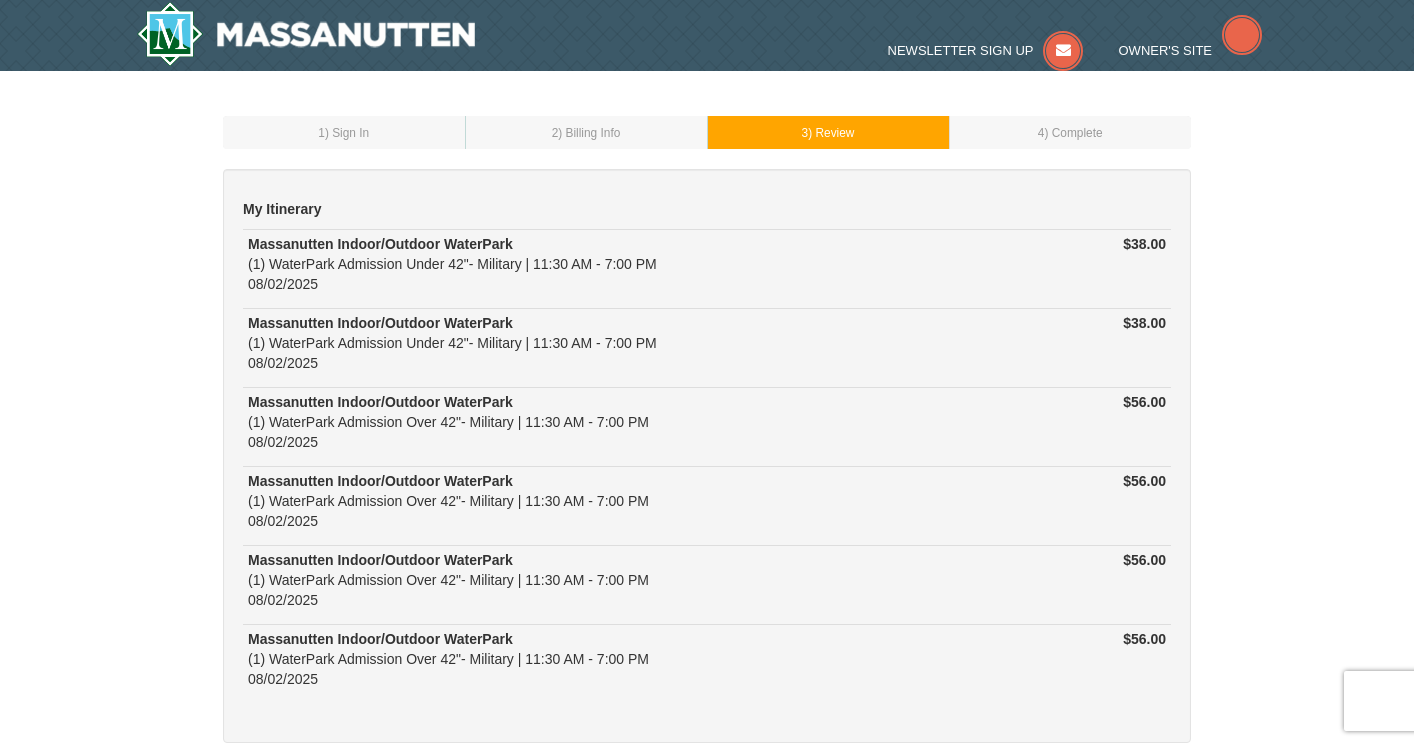 scroll, scrollTop: 0, scrollLeft: 0, axis: both 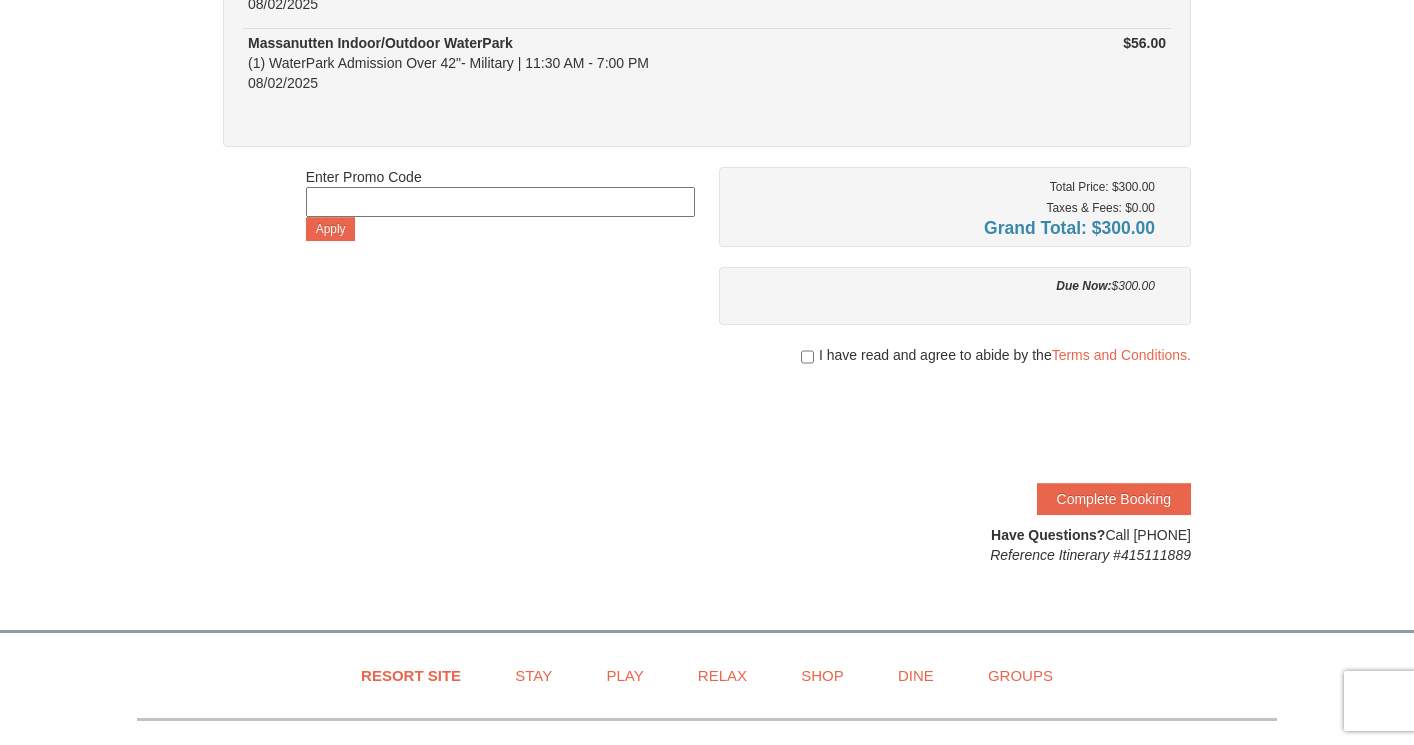click on "I have read and agree to abide by the  Terms and Conditions." at bounding box center (1005, 355) 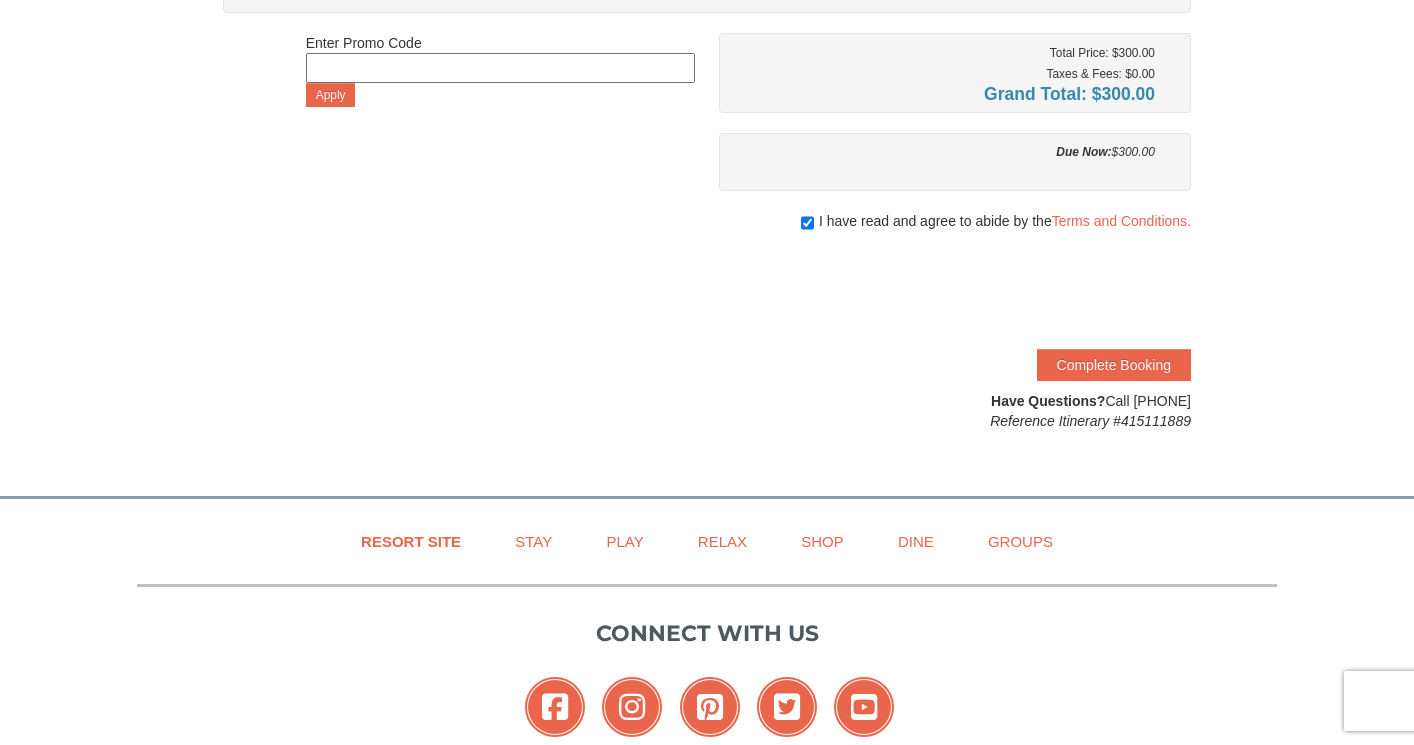 scroll, scrollTop: 730, scrollLeft: 0, axis: vertical 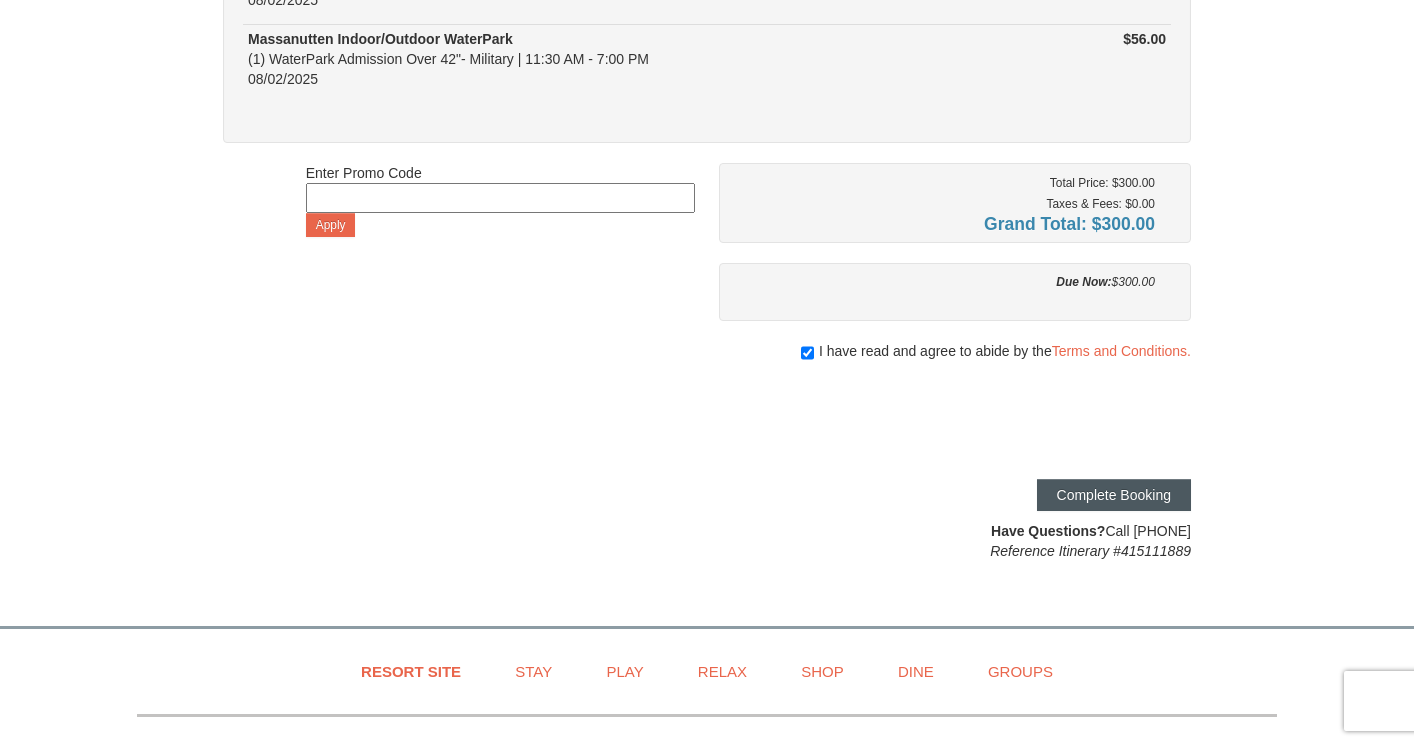 click on "Complete Booking" at bounding box center [1114, 495] 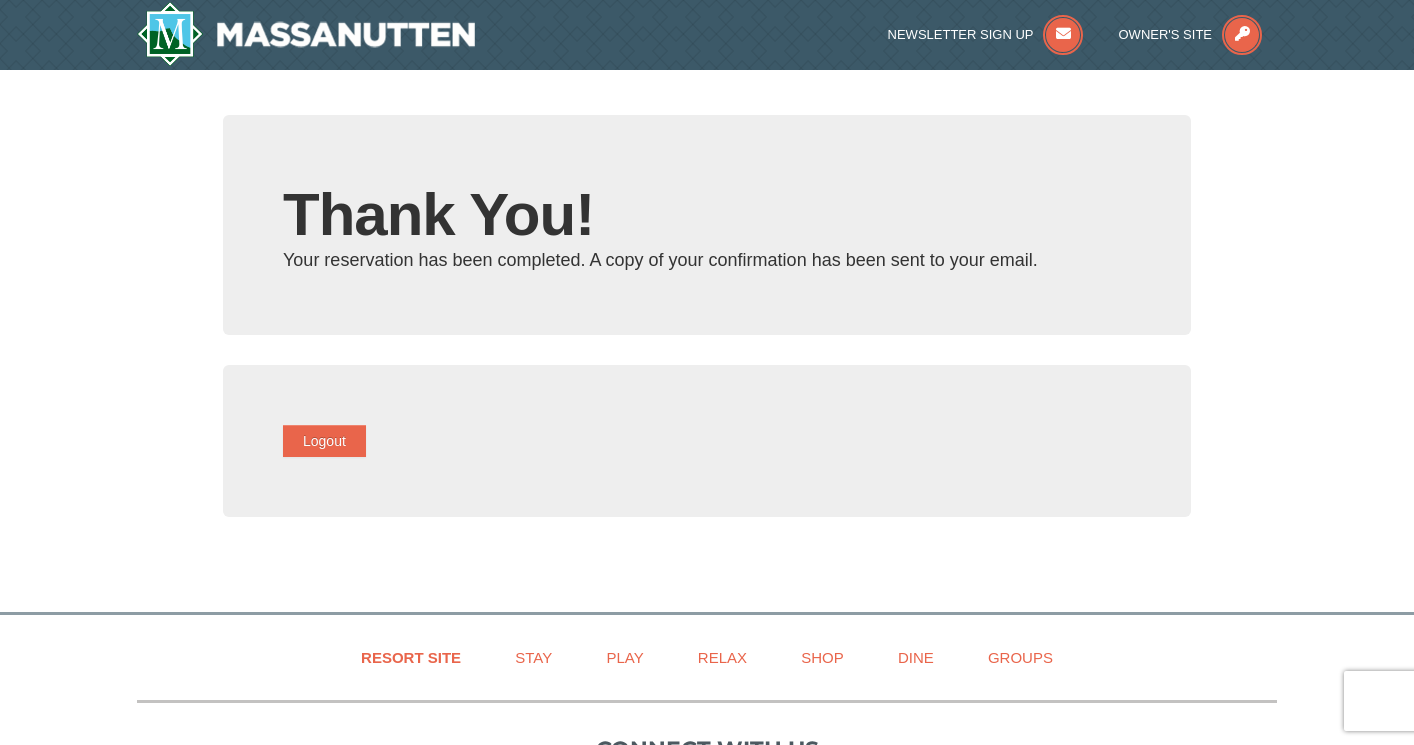 scroll, scrollTop: 0, scrollLeft: 0, axis: both 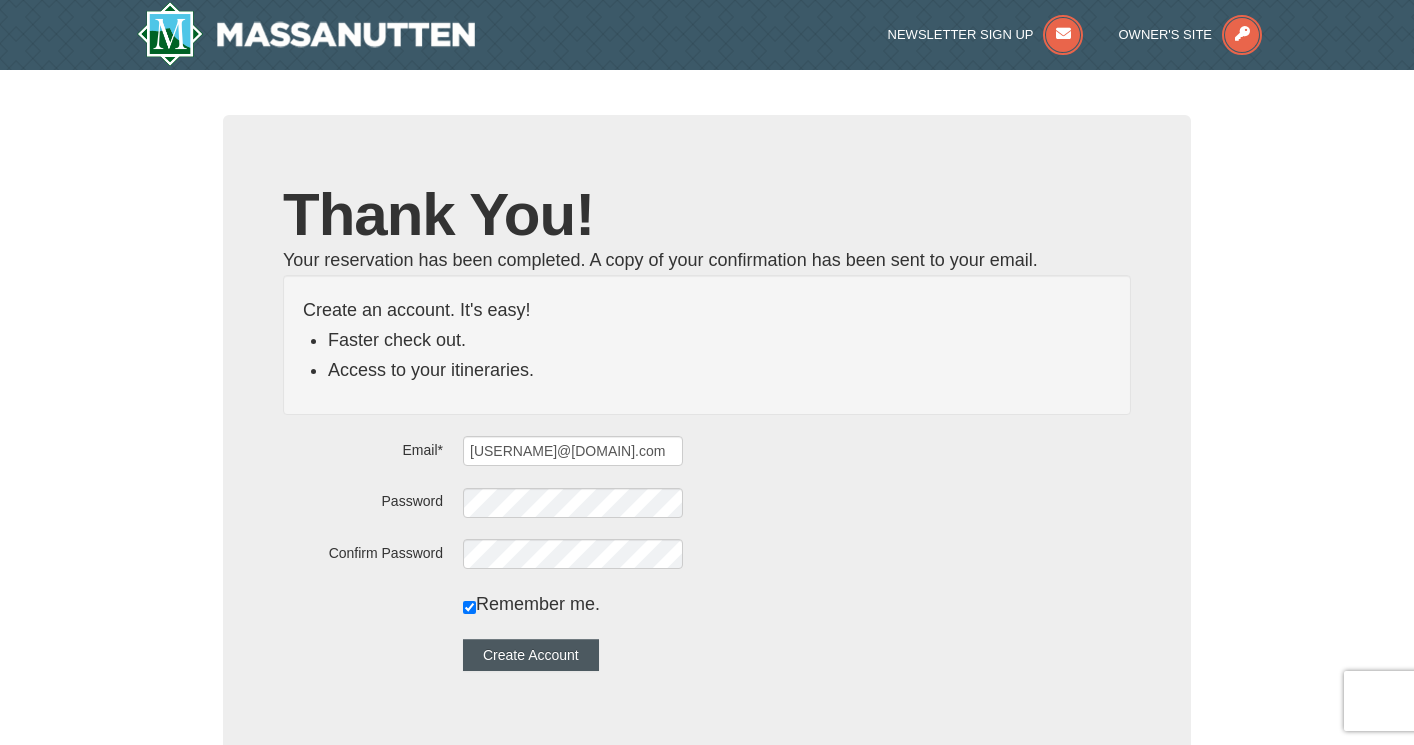 click on "Create Account" at bounding box center (531, 655) 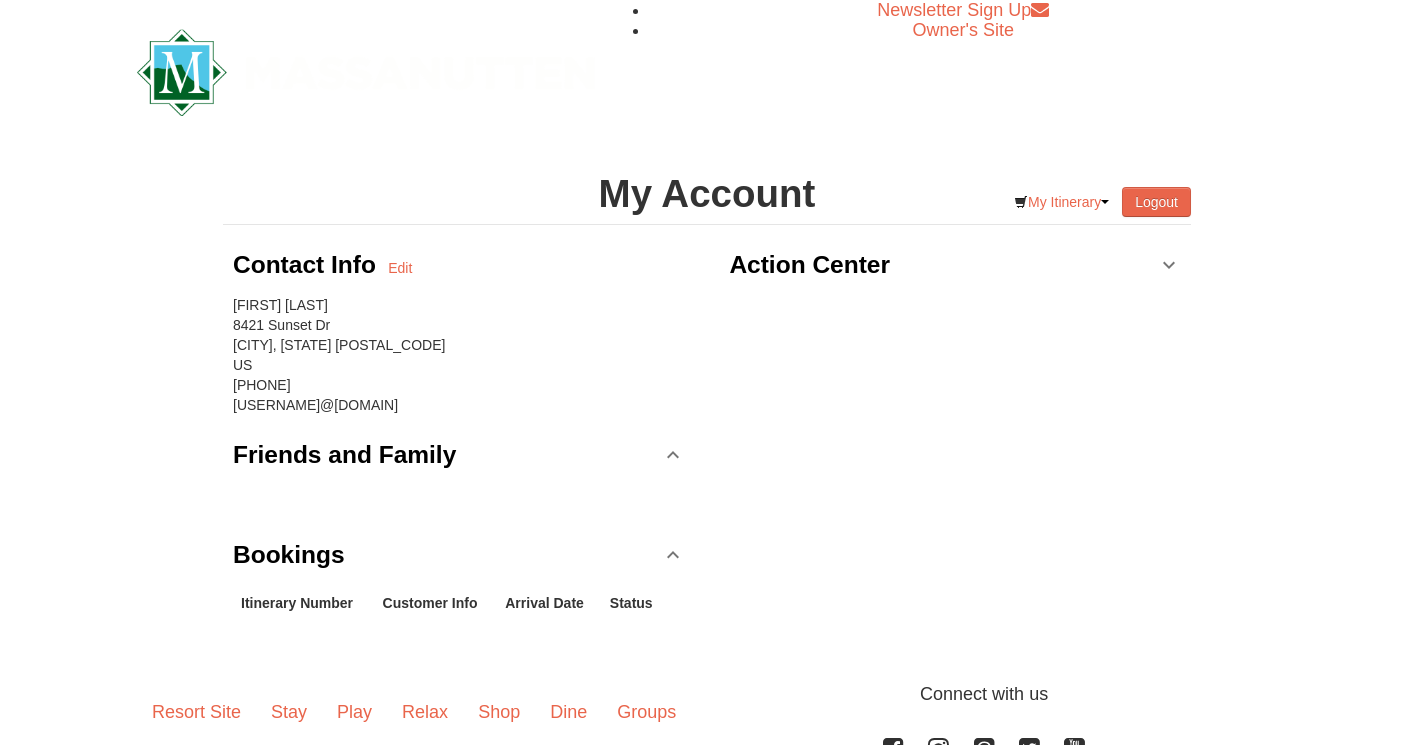 scroll, scrollTop: 0, scrollLeft: 0, axis: both 